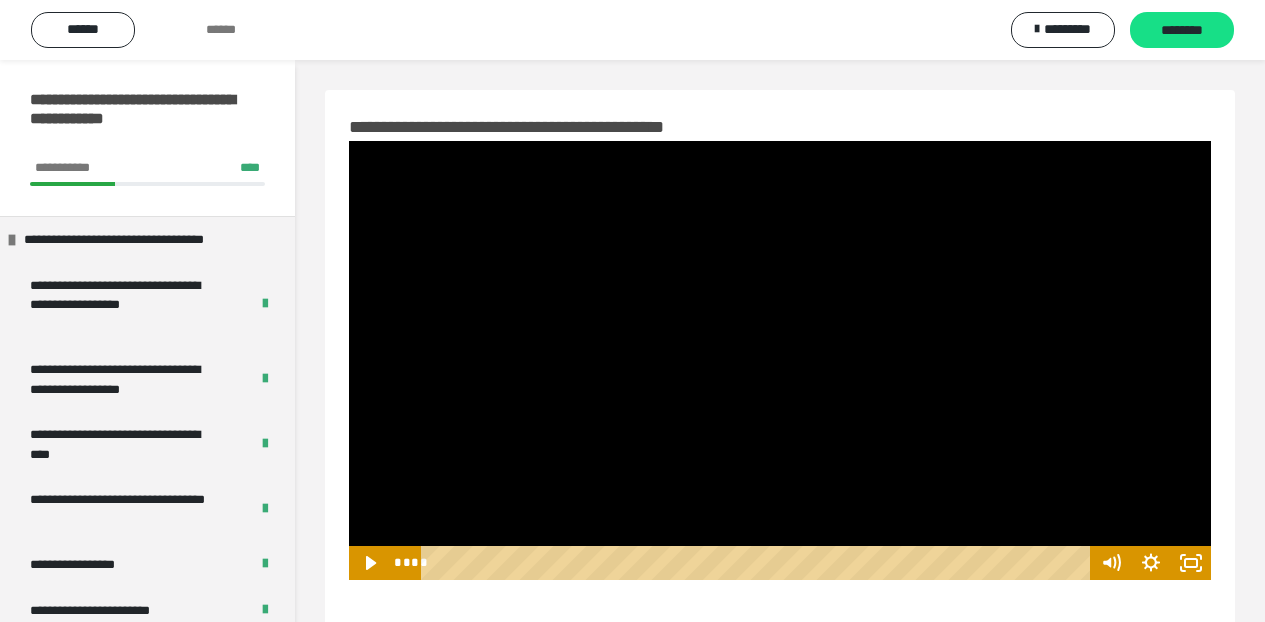 scroll, scrollTop: 0, scrollLeft: 0, axis: both 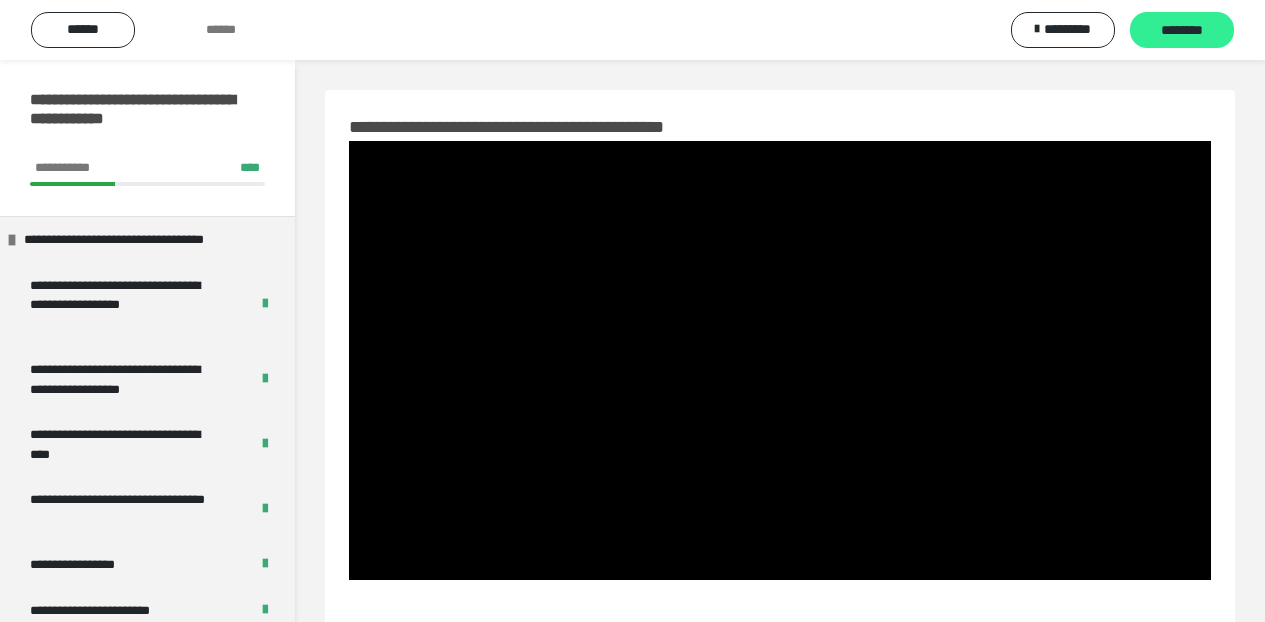 click on "********" at bounding box center (1182, 31) 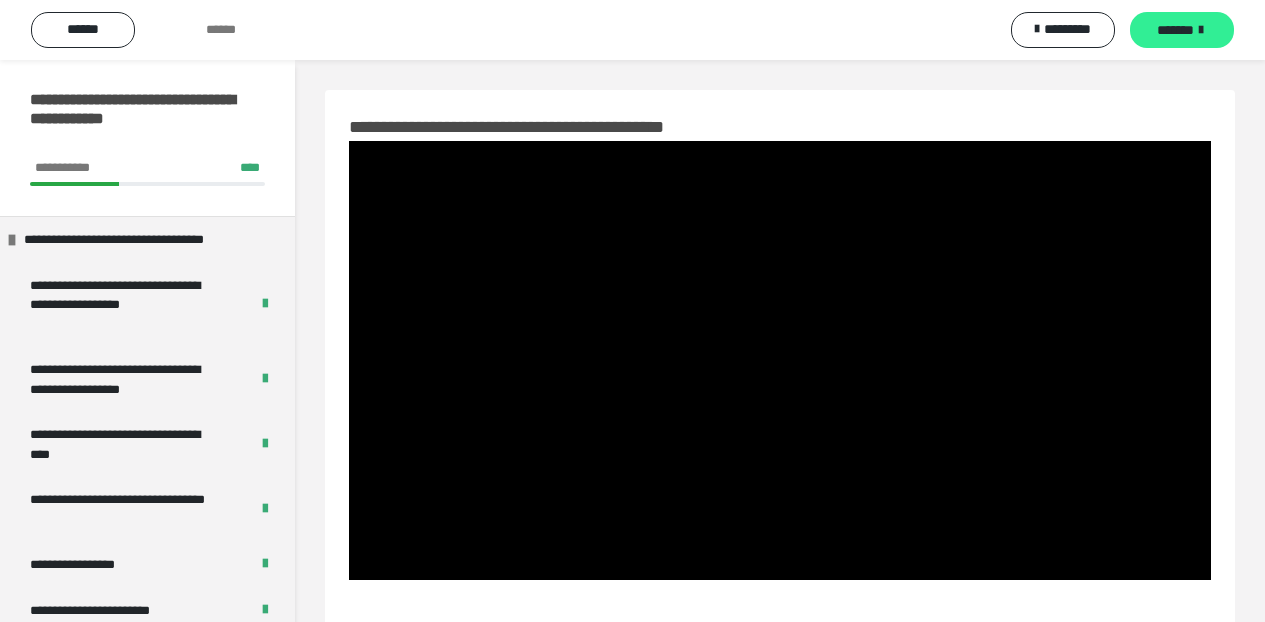 click on "*******" at bounding box center [1182, 30] 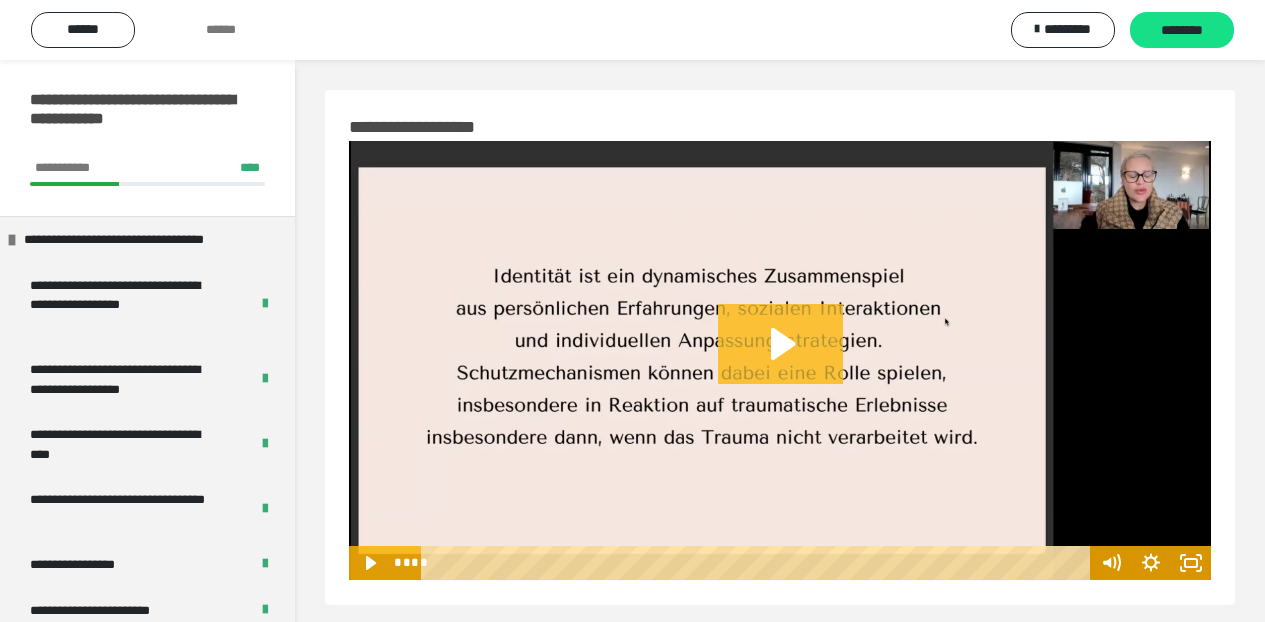 click 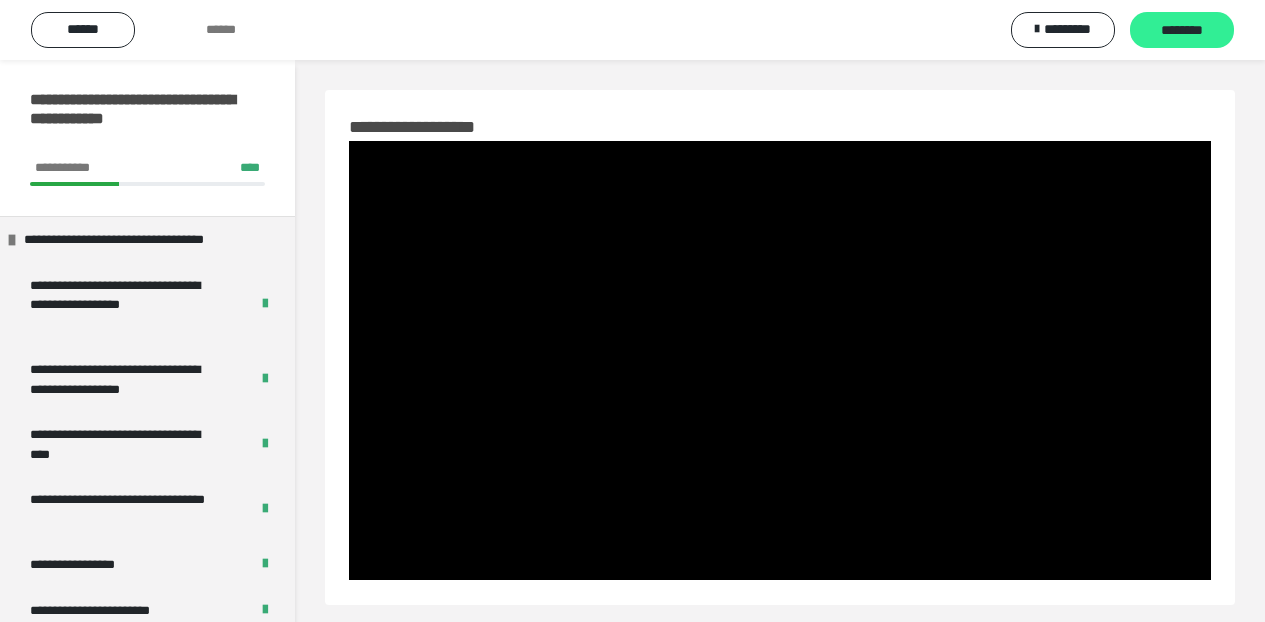 click on "********" at bounding box center (1182, 30) 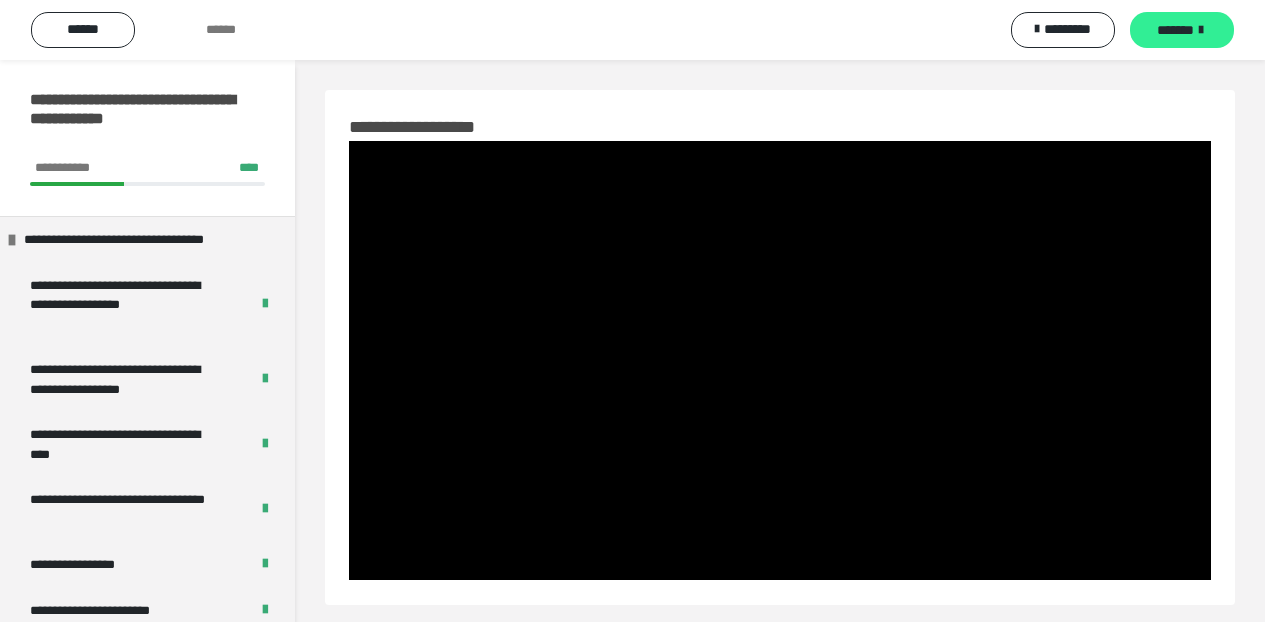 click on "*******" at bounding box center (1175, 30) 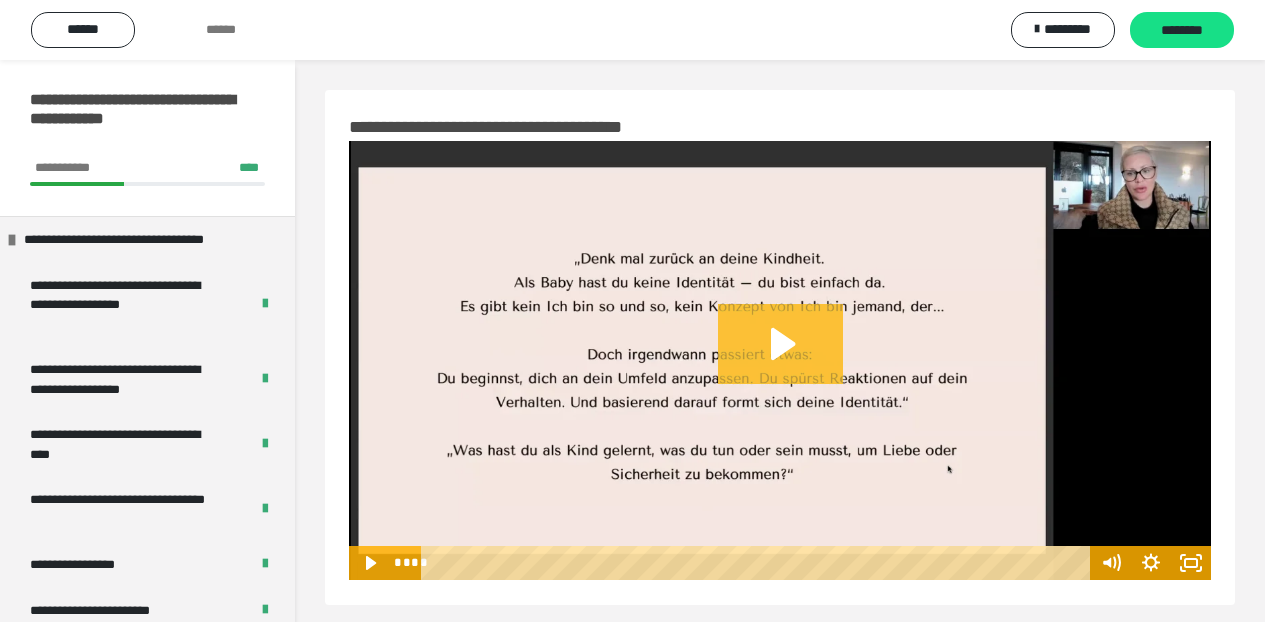 click 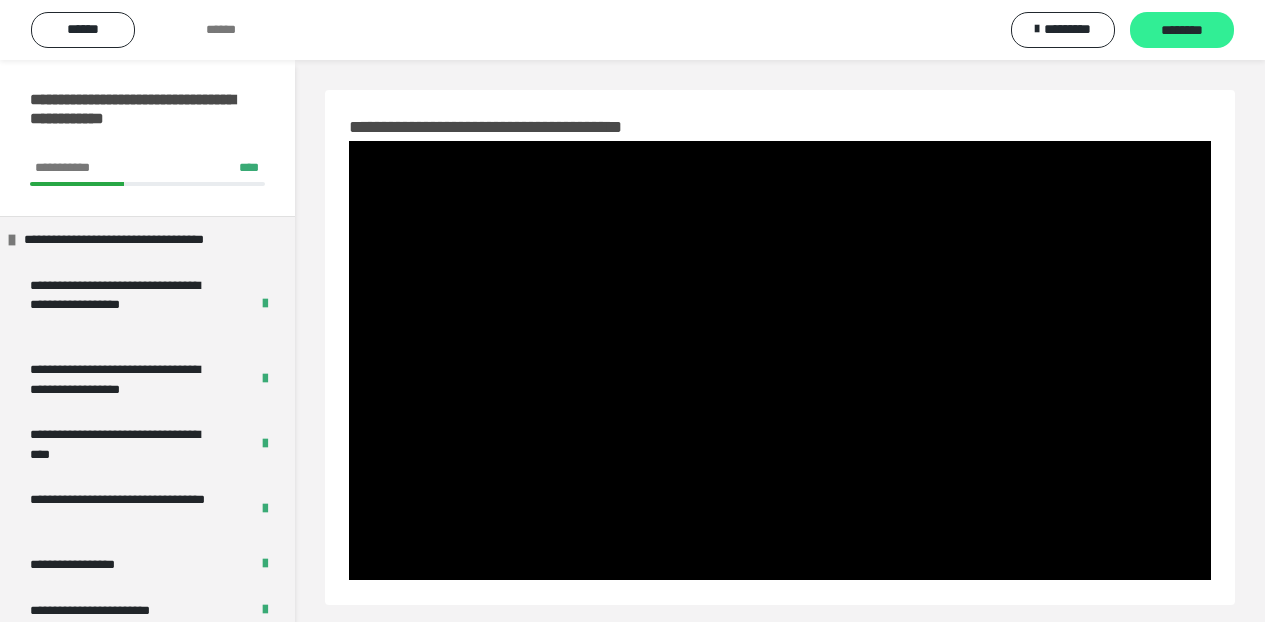click on "********" at bounding box center [1182, 31] 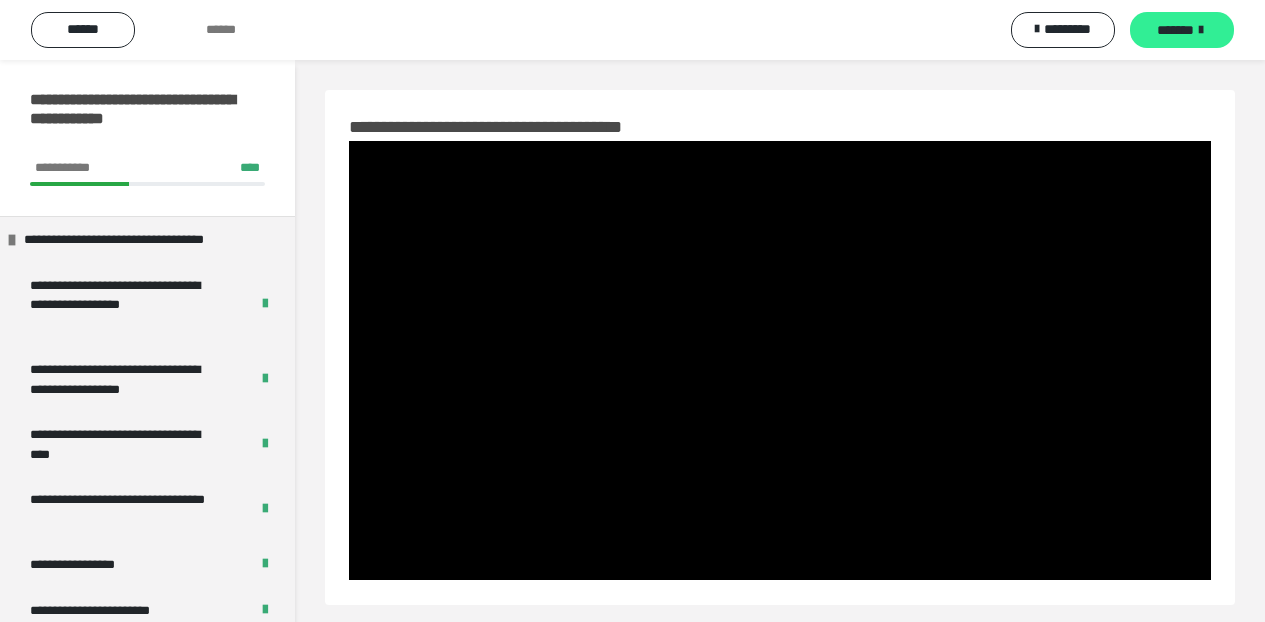 click at bounding box center [1201, 30] 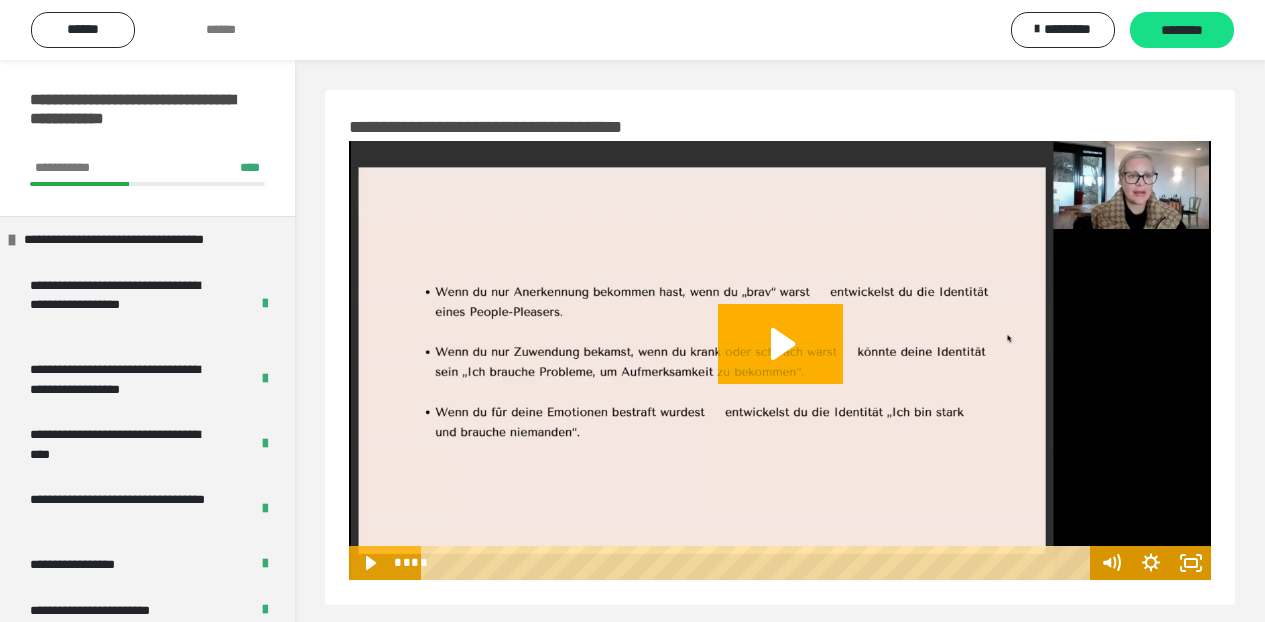 click at bounding box center (780, 360) 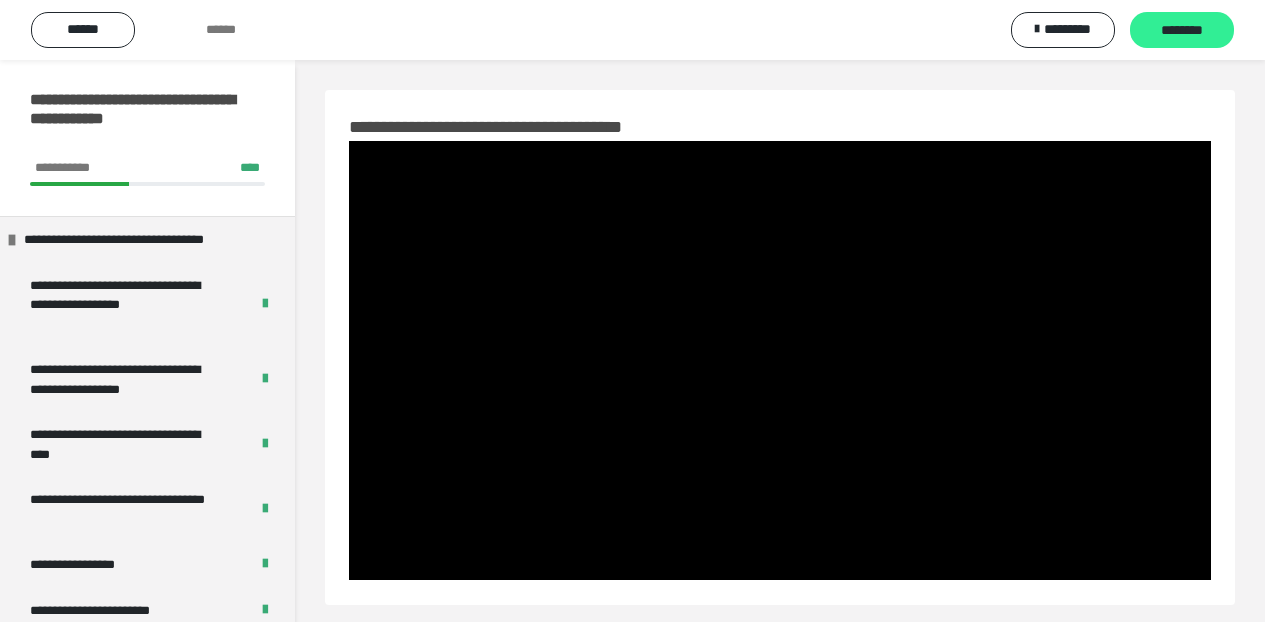 click on "********" at bounding box center (1182, 31) 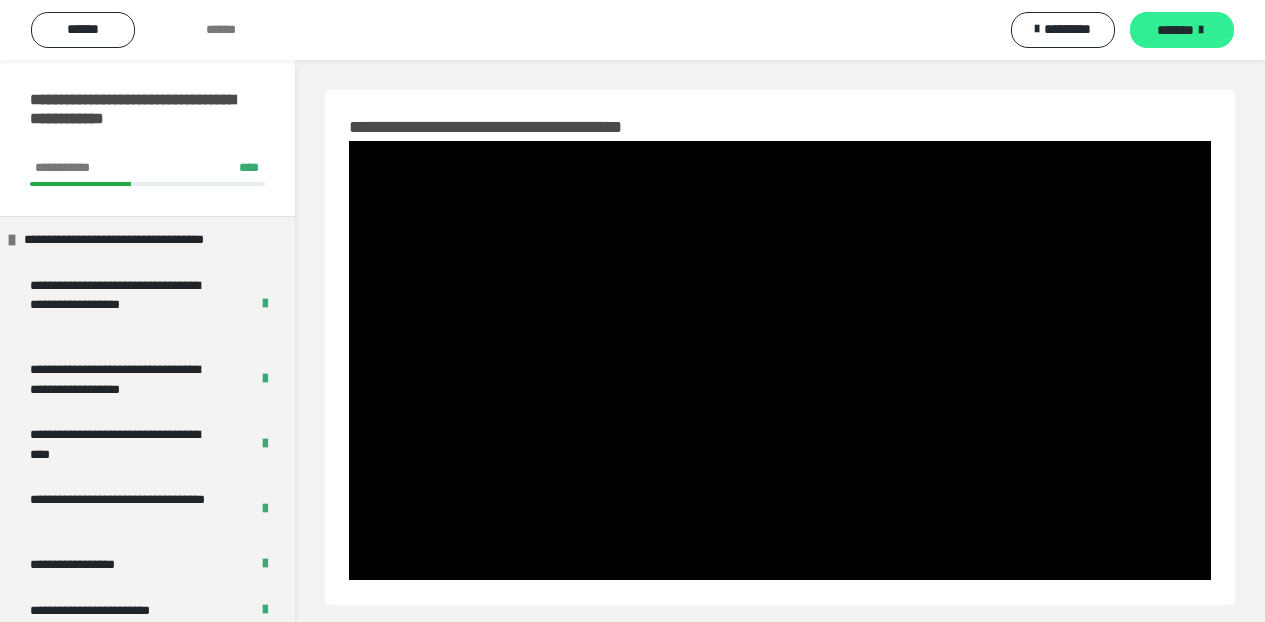 click on "*******" at bounding box center (1175, 30) 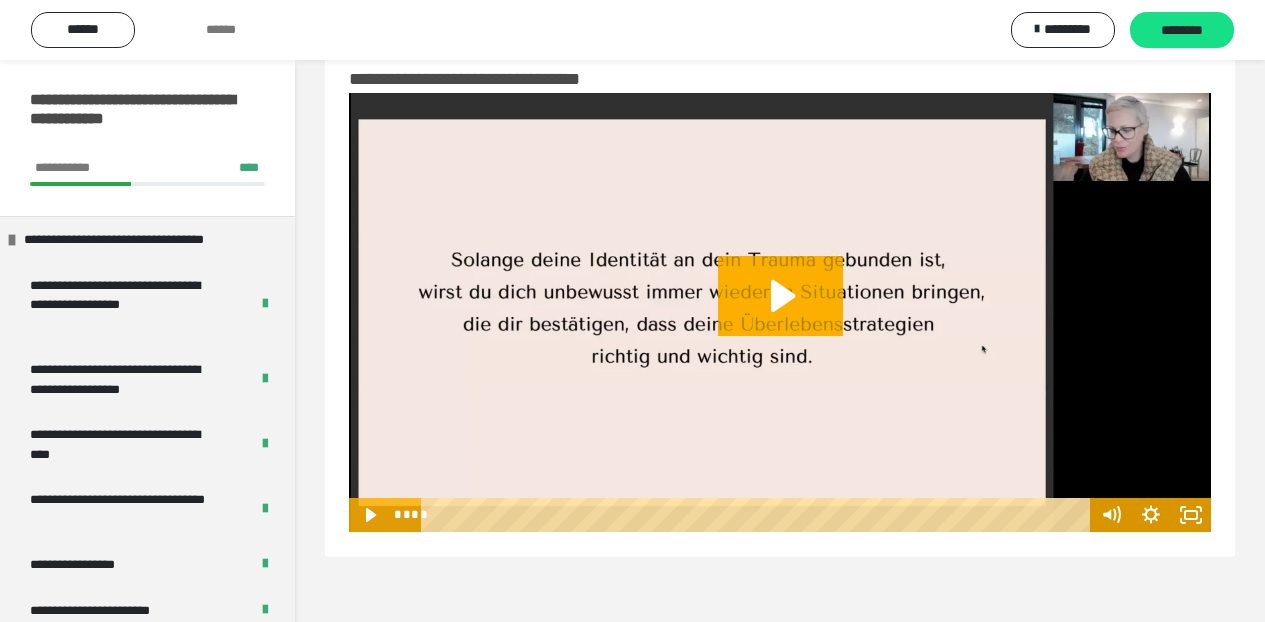 scroll, scrollTop: 49, scrollLeft: 0, axis: vertical 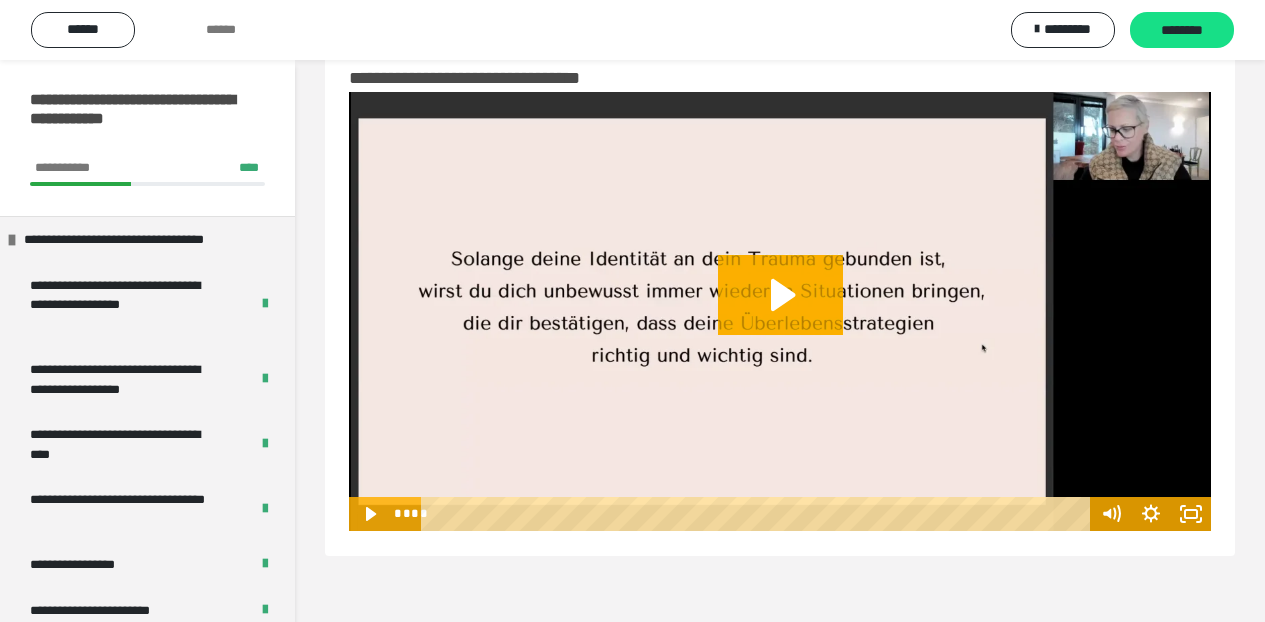 click on "********" at bounding box center [1182, 31] 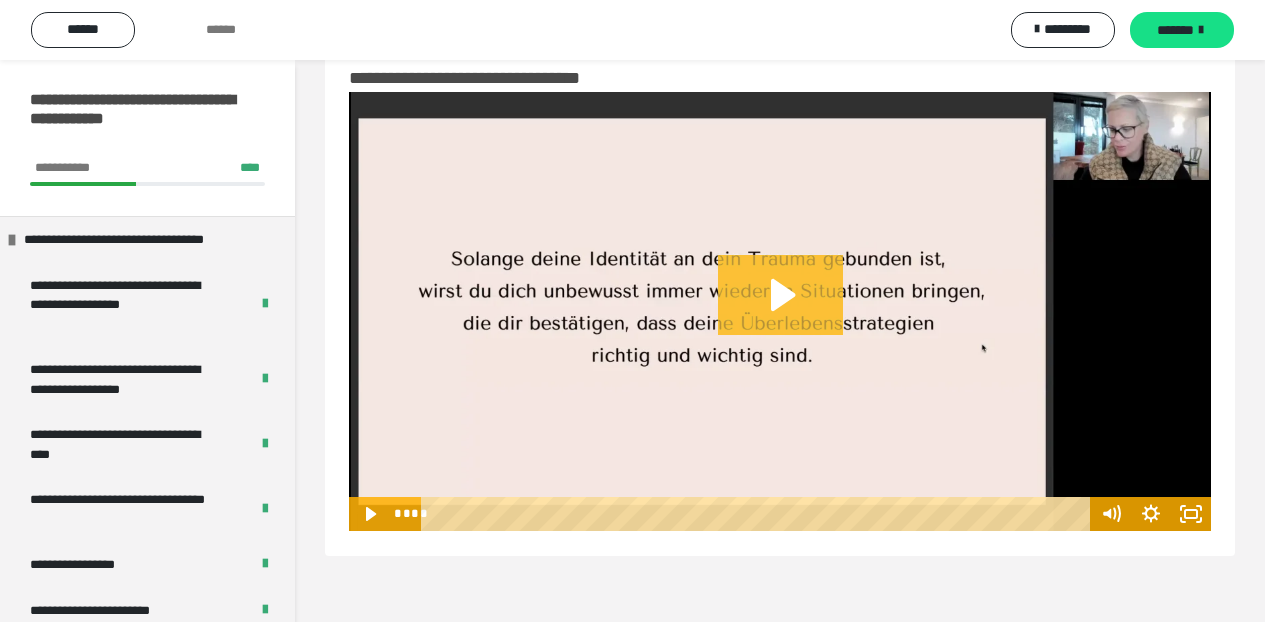 click 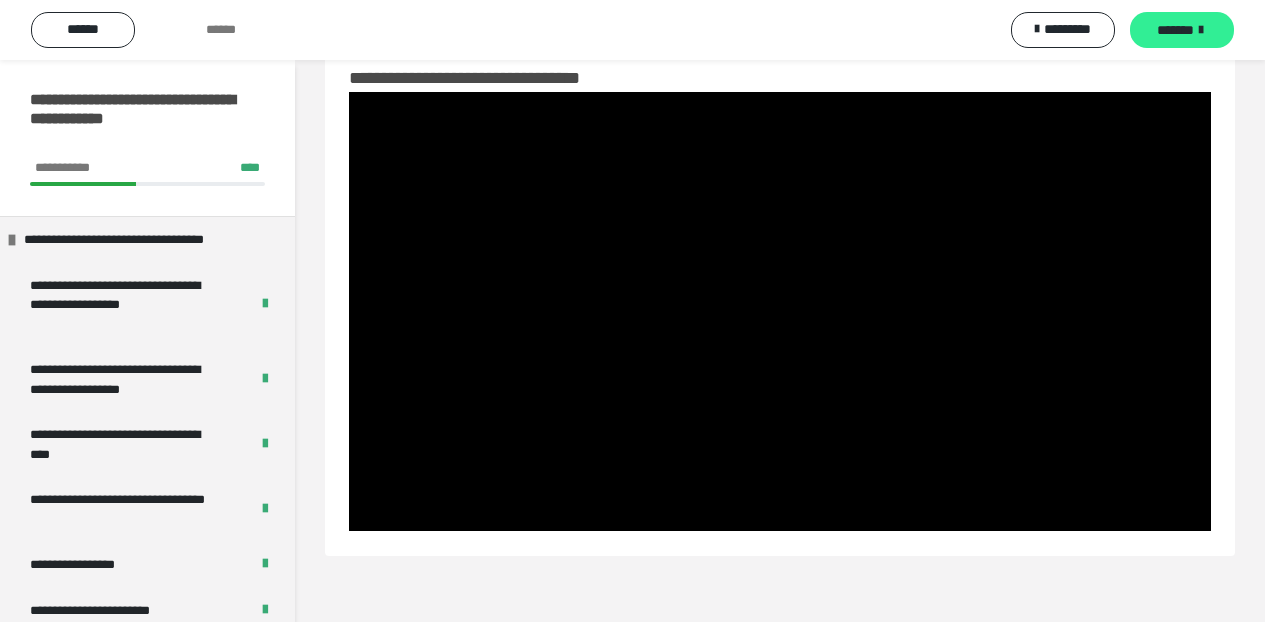 click on "*******" at bounding box center [1175, 30] 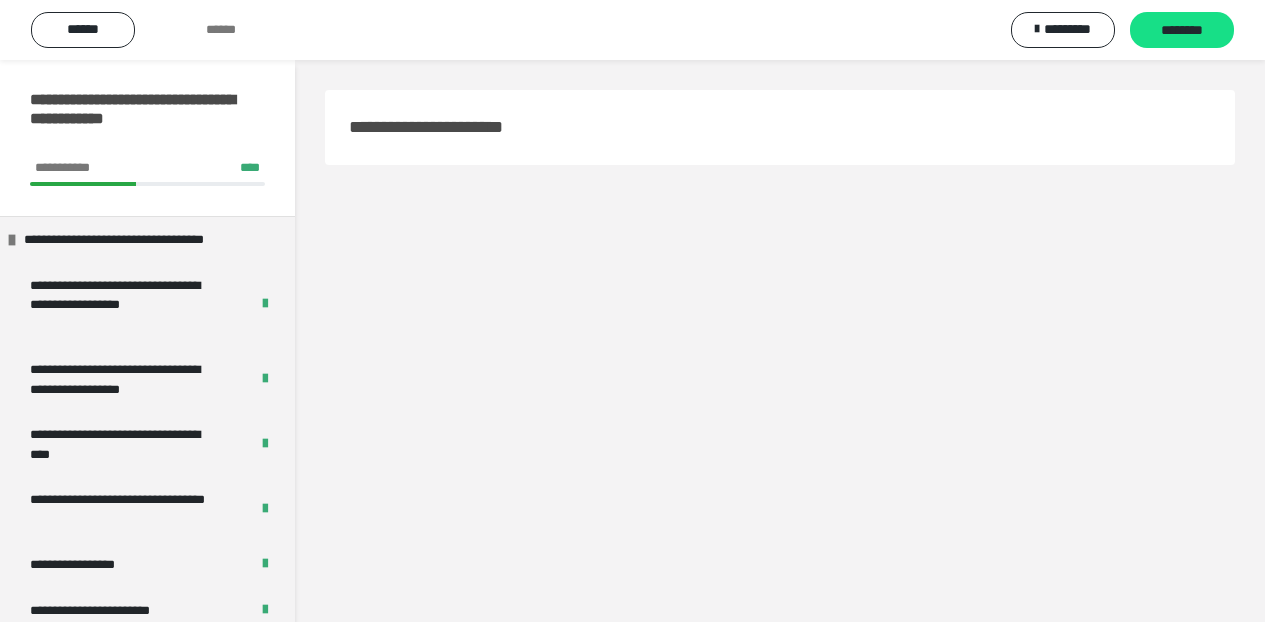 scroll, scrollTop: 60, scrollLeft: 0, axis: vertical 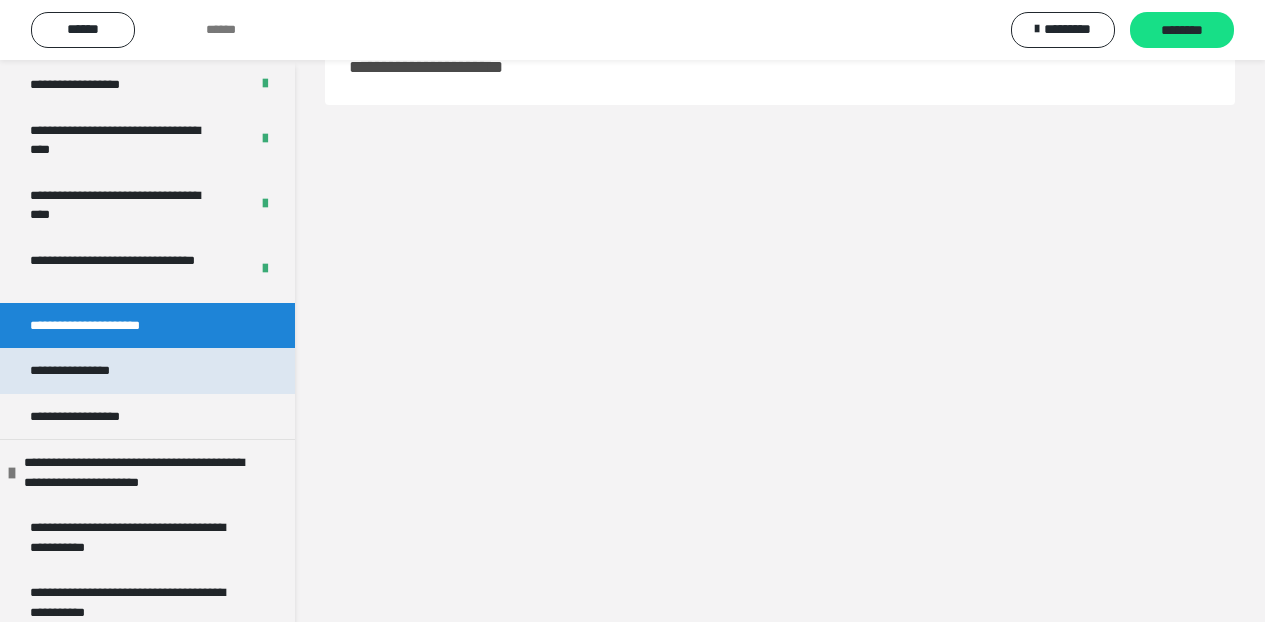 click on "**********" at bounding box center [84, 371] 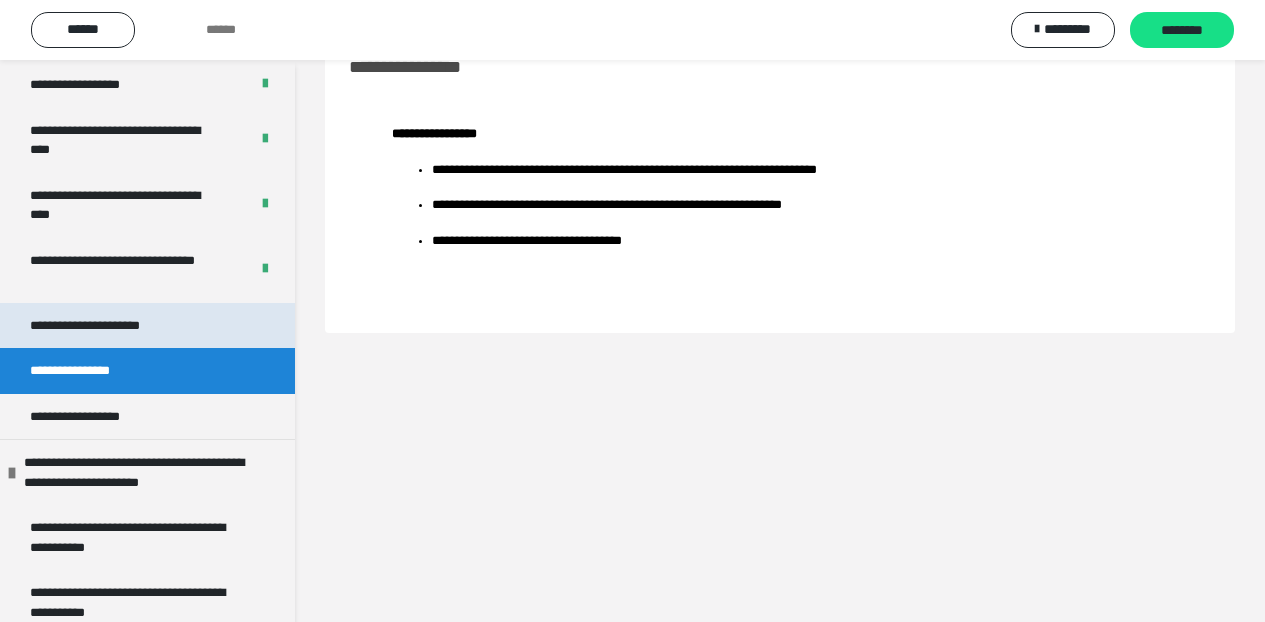 click on "**********" at bounding box center [105, 326] 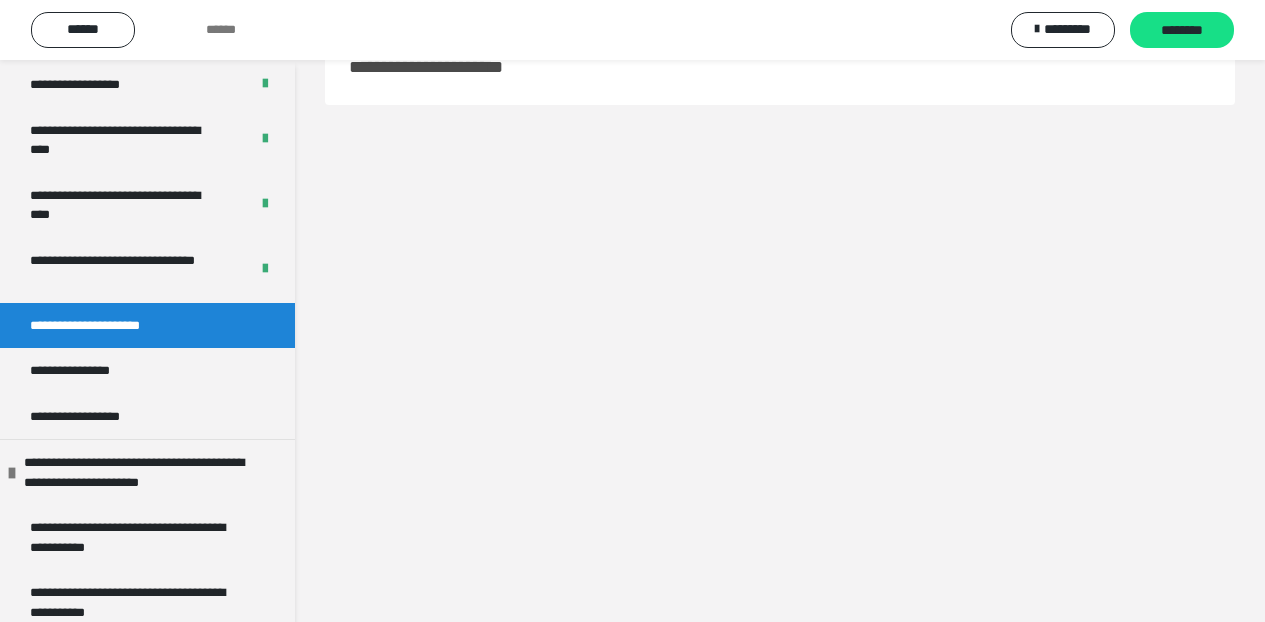 scroll, scrollTop: 0, scrollLeft: 0, axis: both 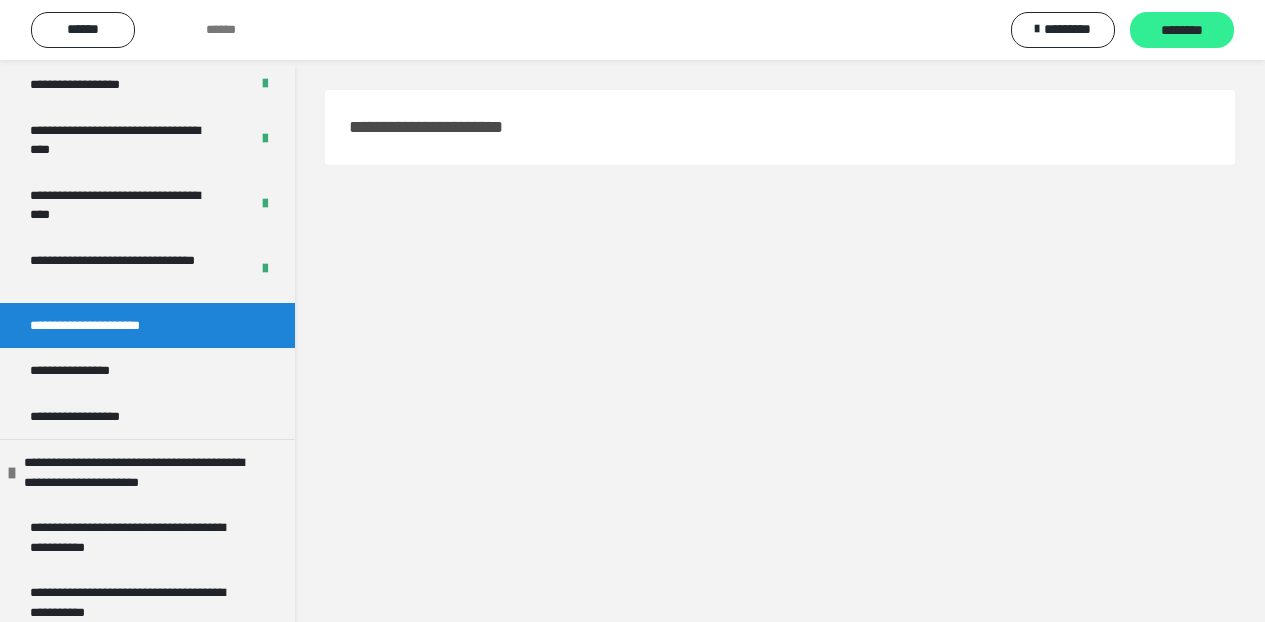 click on "********" at bounding box center [1182, 31] 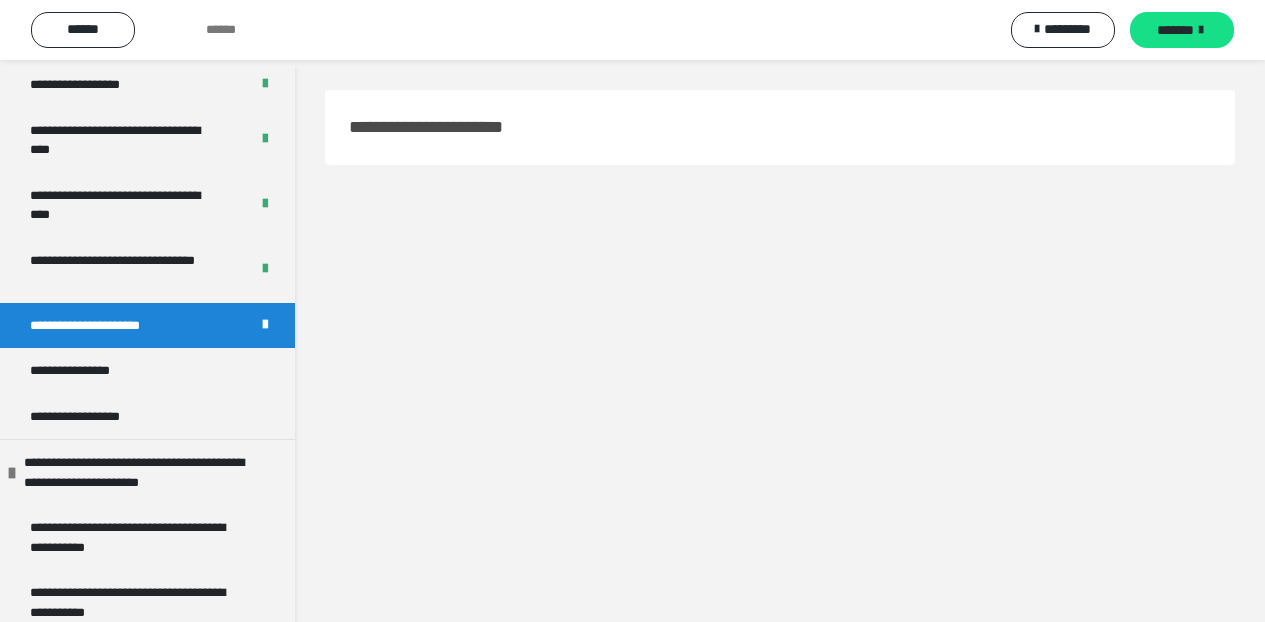 click on "*******" at bounding box center (1175, 30) 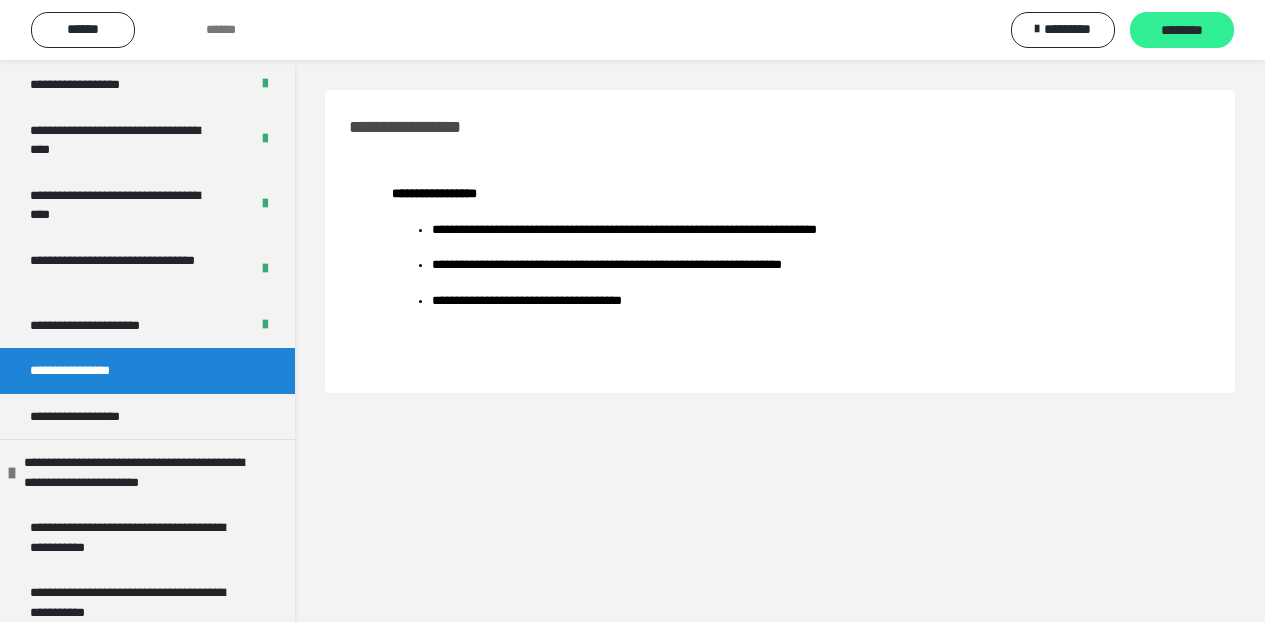 click on "********" at bounding box center [1182, 31] 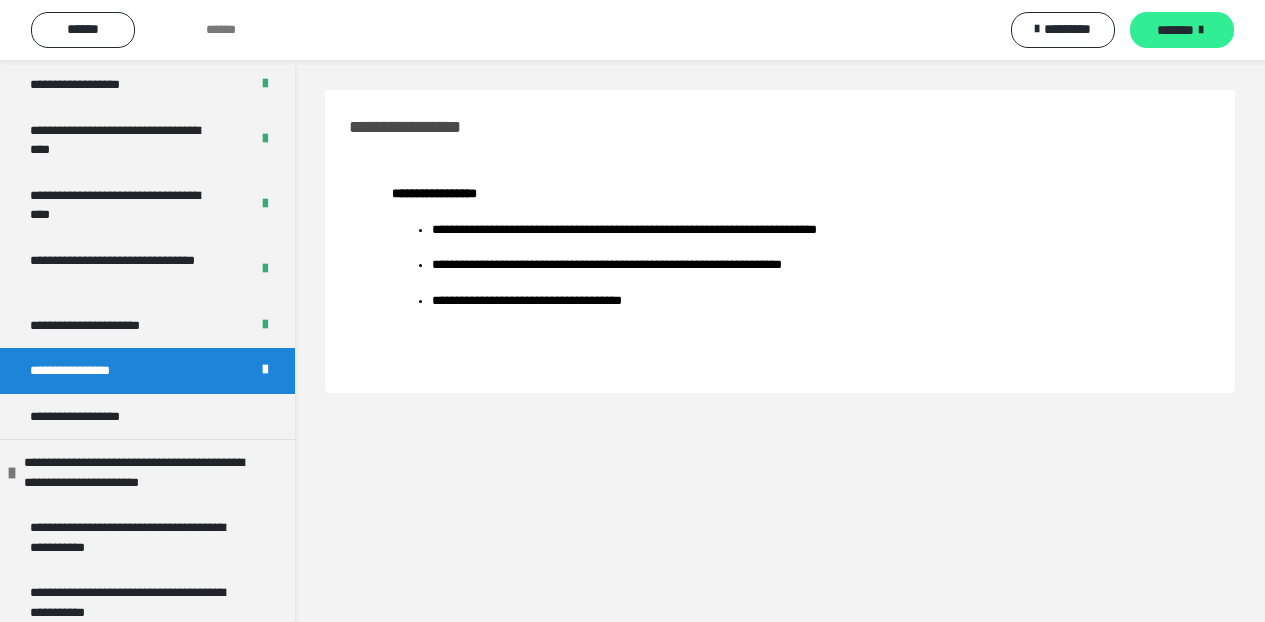 click on "*******" at bounding box center [1175, 30] 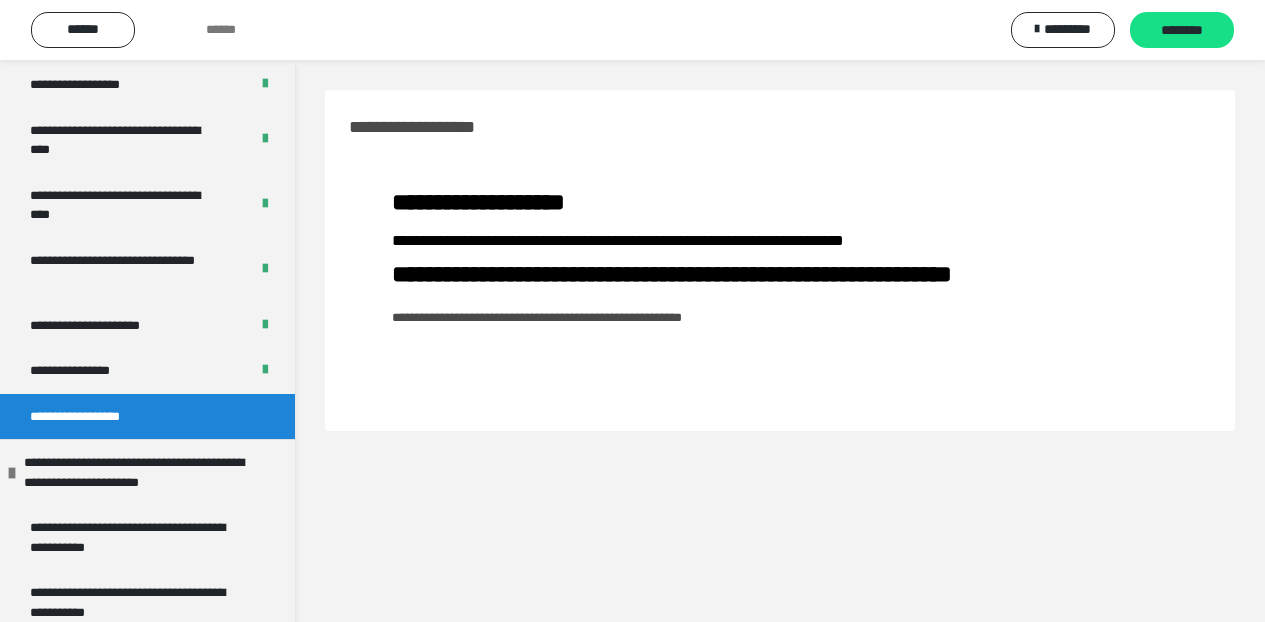 click on "********" at bounding box center [1182, 31] 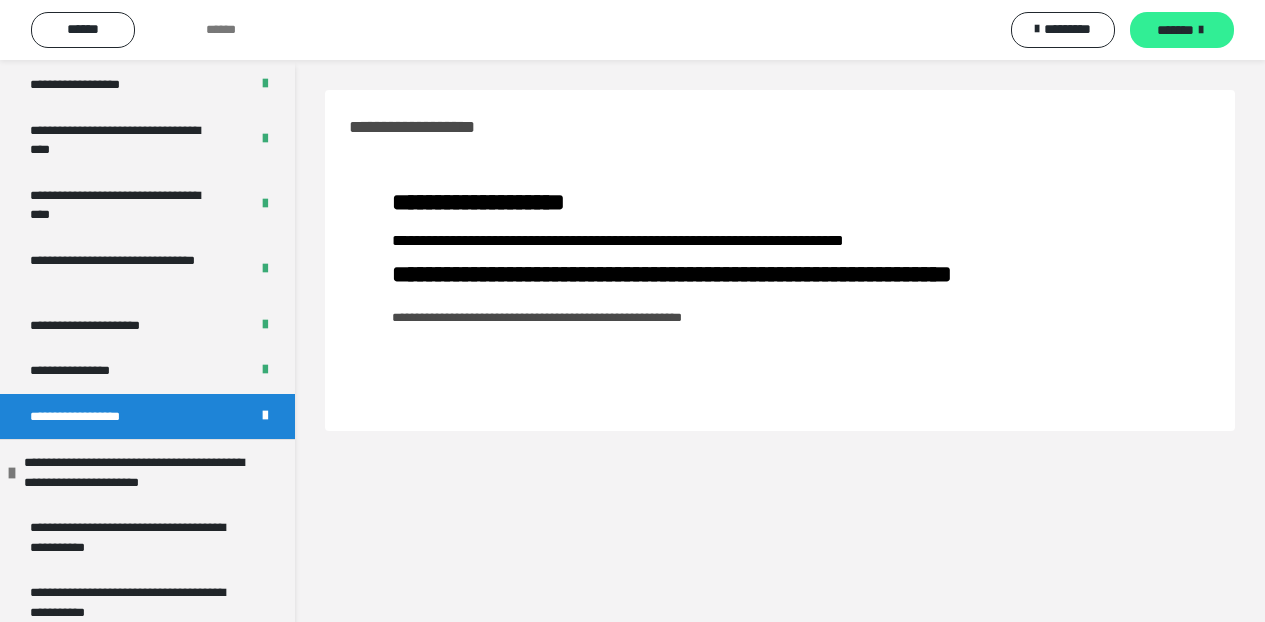 click on "*******" at bounding box center (1175, 30) 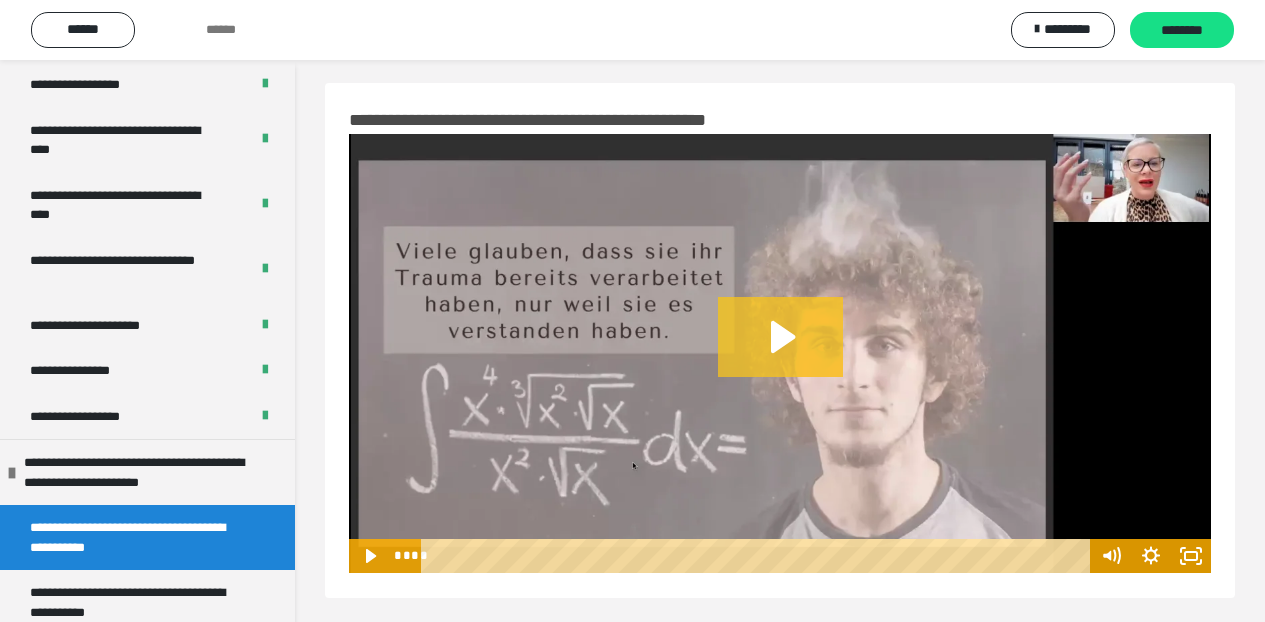 scroll, scrollTop: 60, scrollLeft: 0, axis: vertical 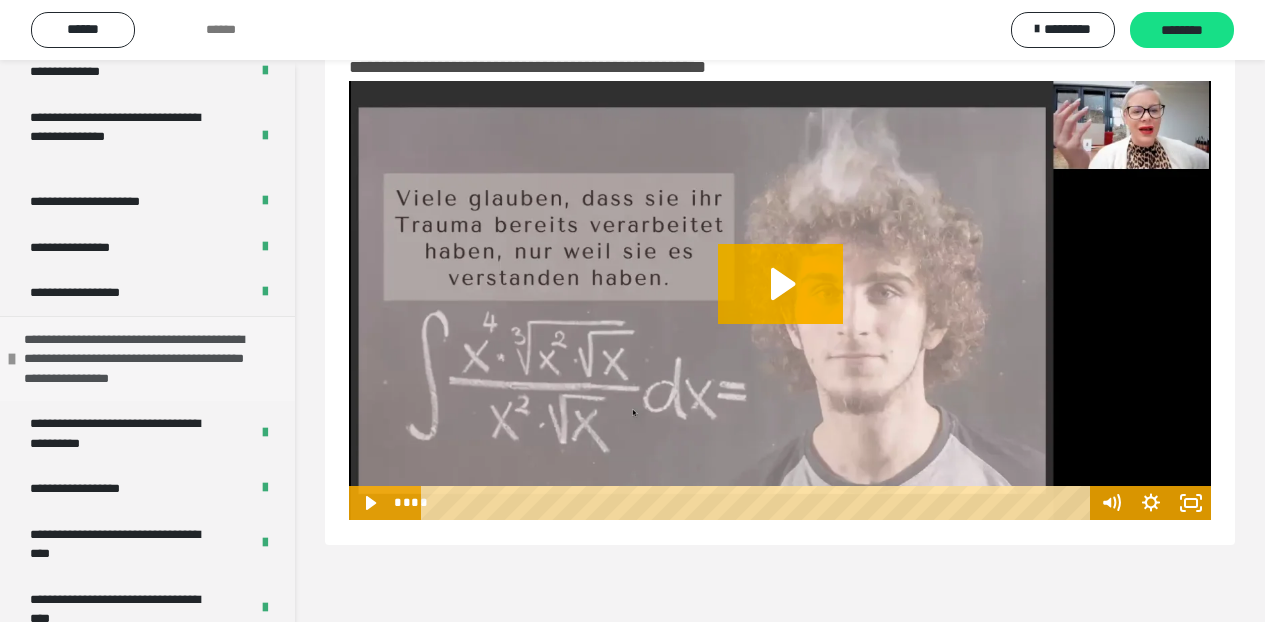 click at bounding box center (12, 359) 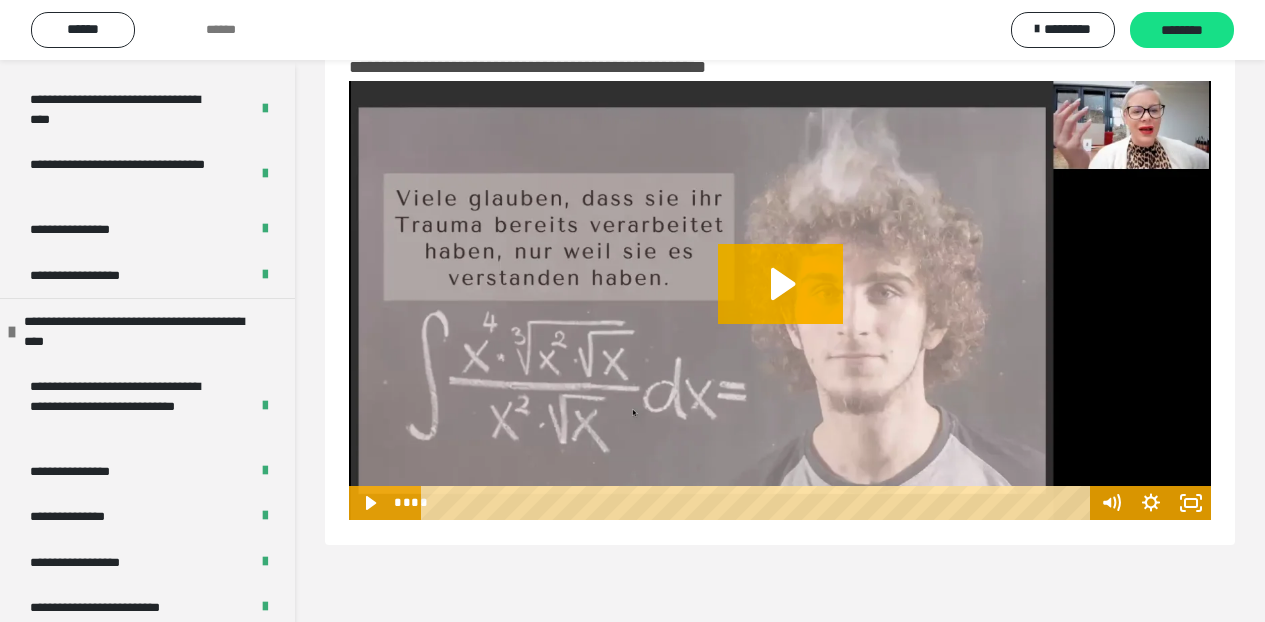 scroll, scrollTop: 495, scrollLeft: 0, axis: vertical 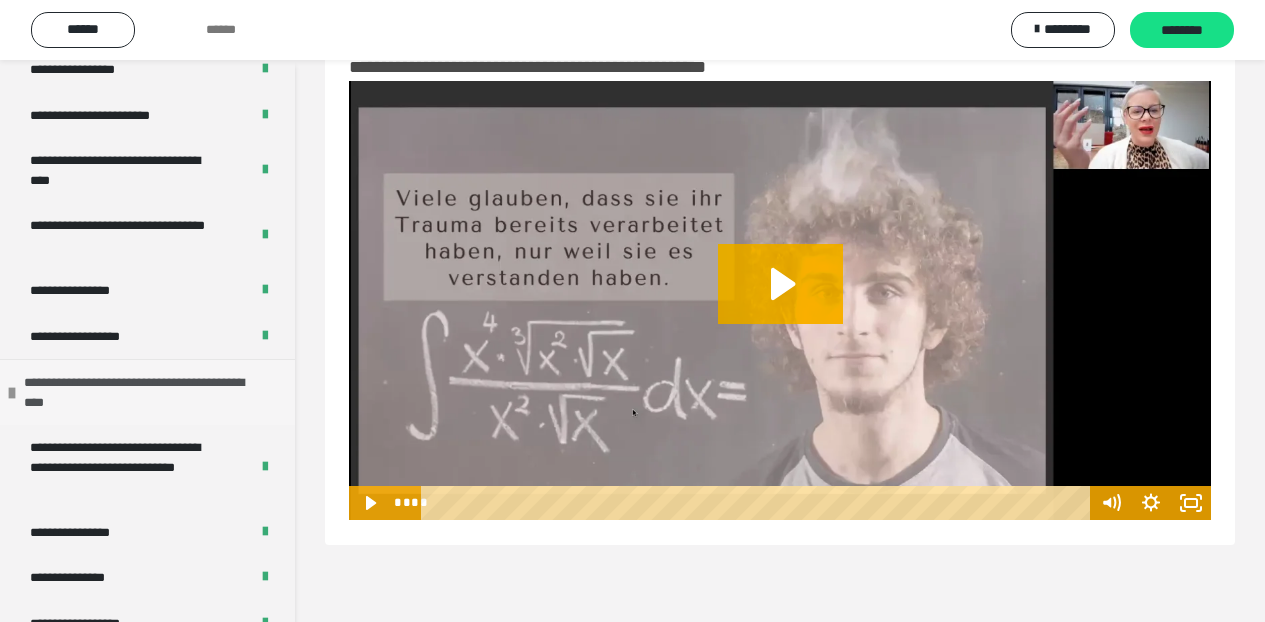 click at bounding box center (12, 393) 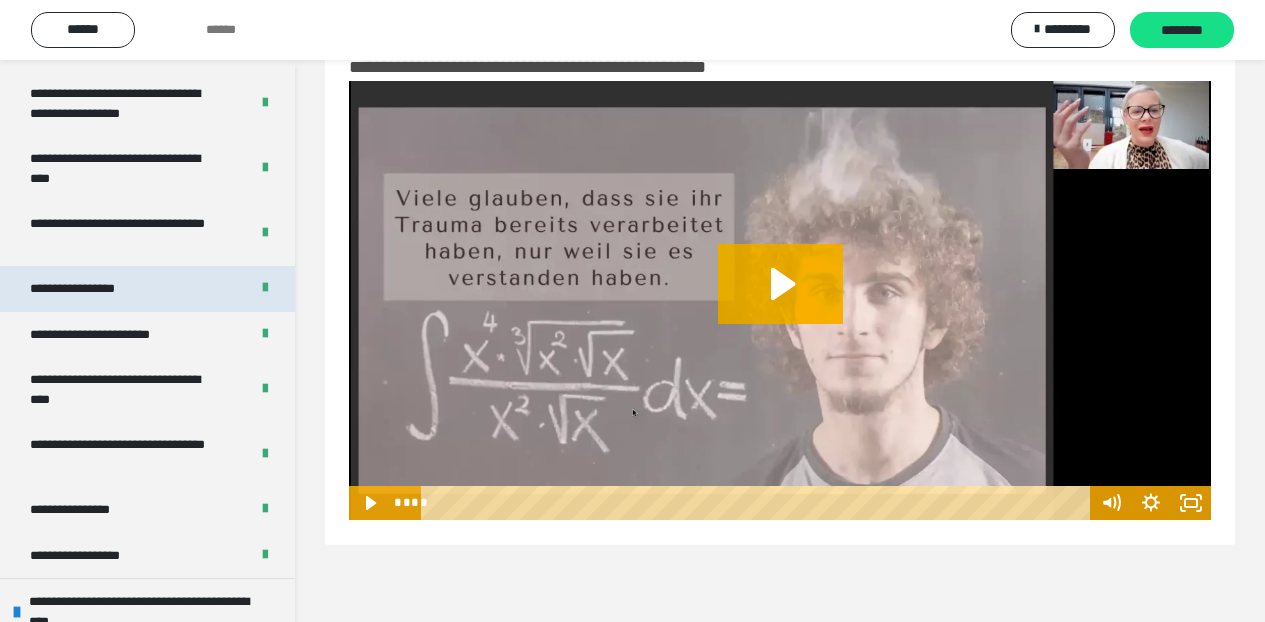 scroll, scrollTop: 0, scrollLeft: 0, axis: both 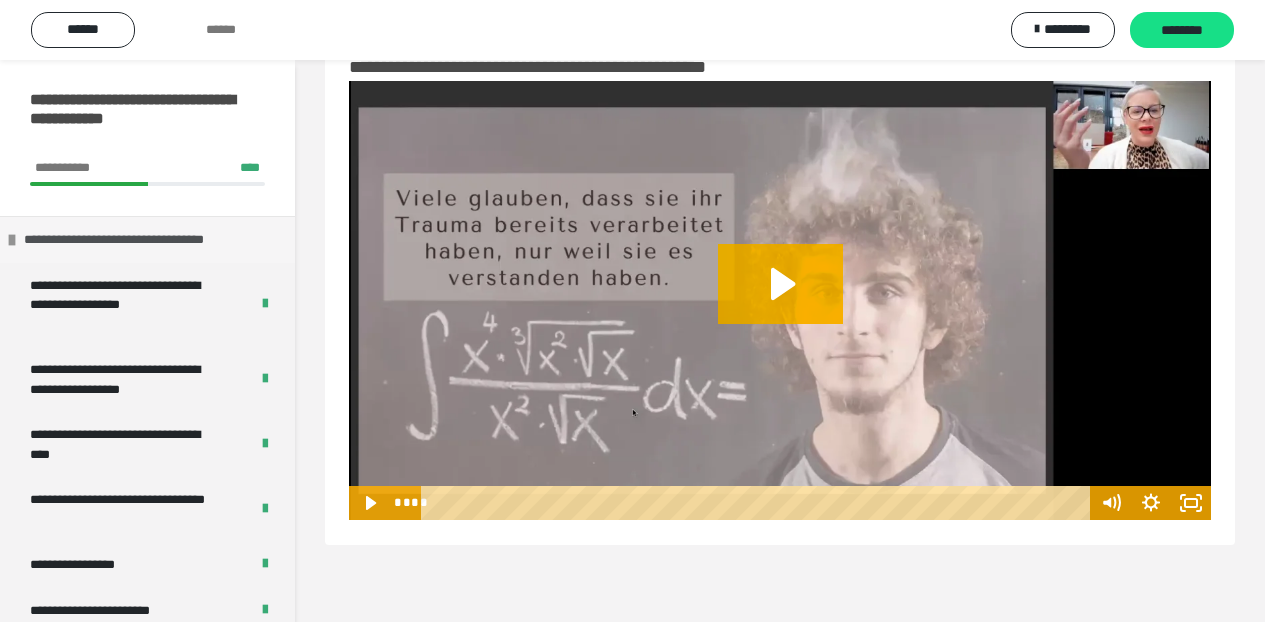 click at bounding box center [12, 240] 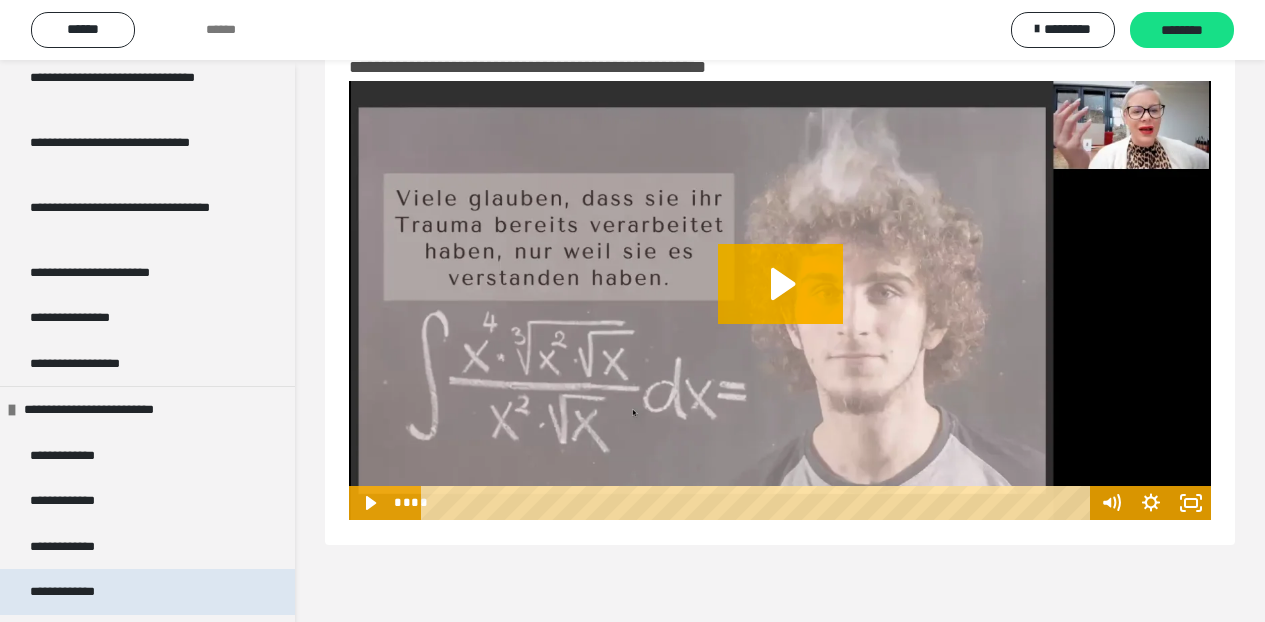 scroll, scrollTop: 1434, scrollLeft: 0, axis: vertical 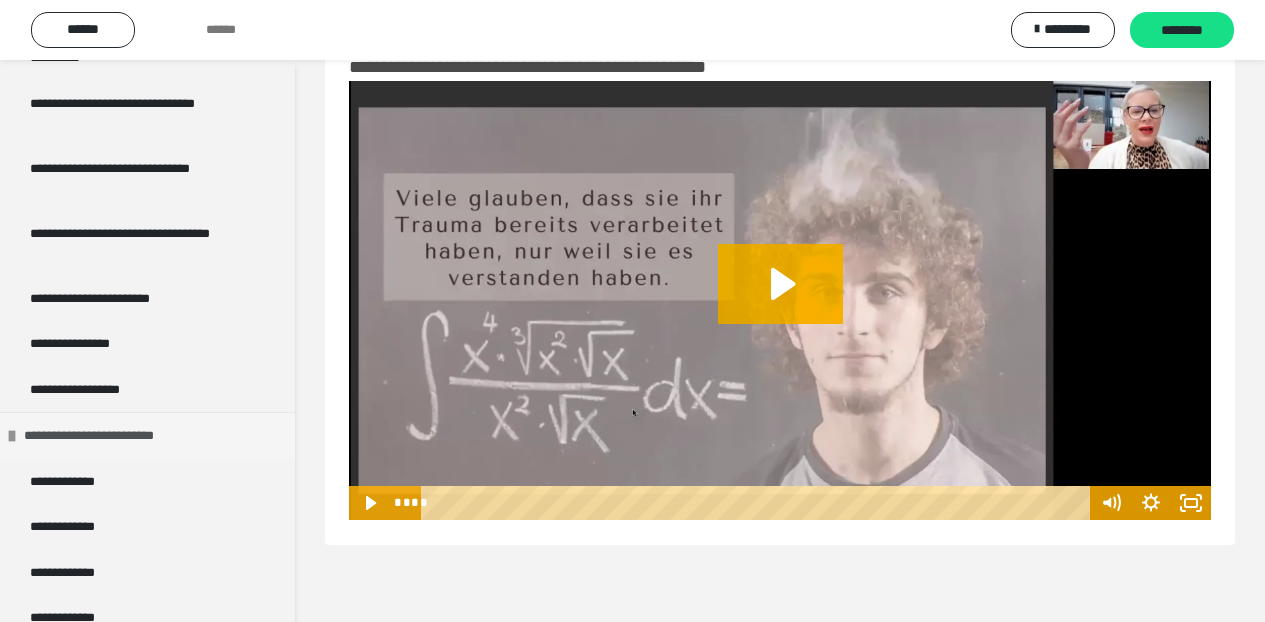 click at bounding box center [12, 436] 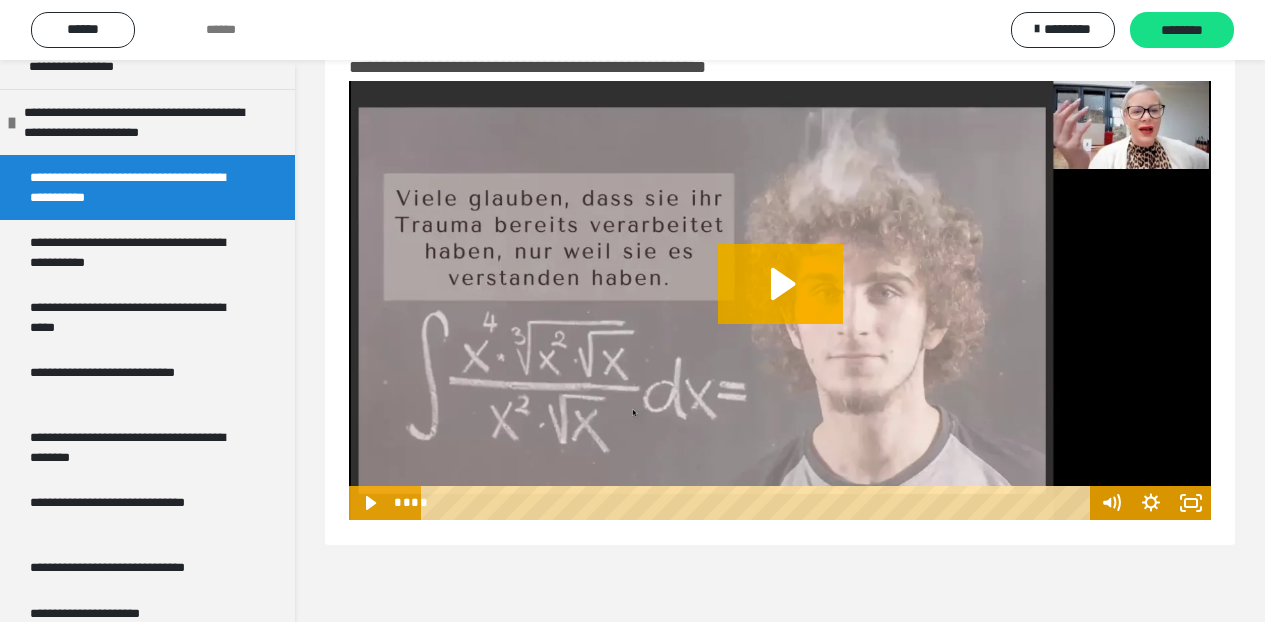 scroll, scrollTop: 324, scrollLeft: 0, axis: vertical 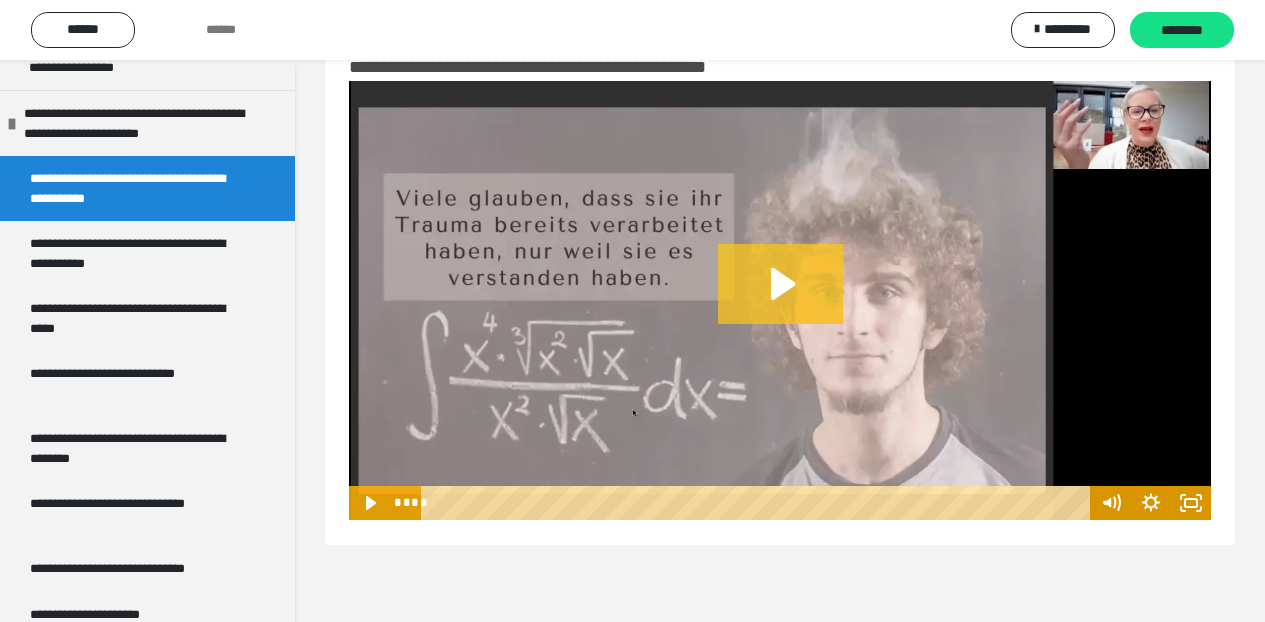 click 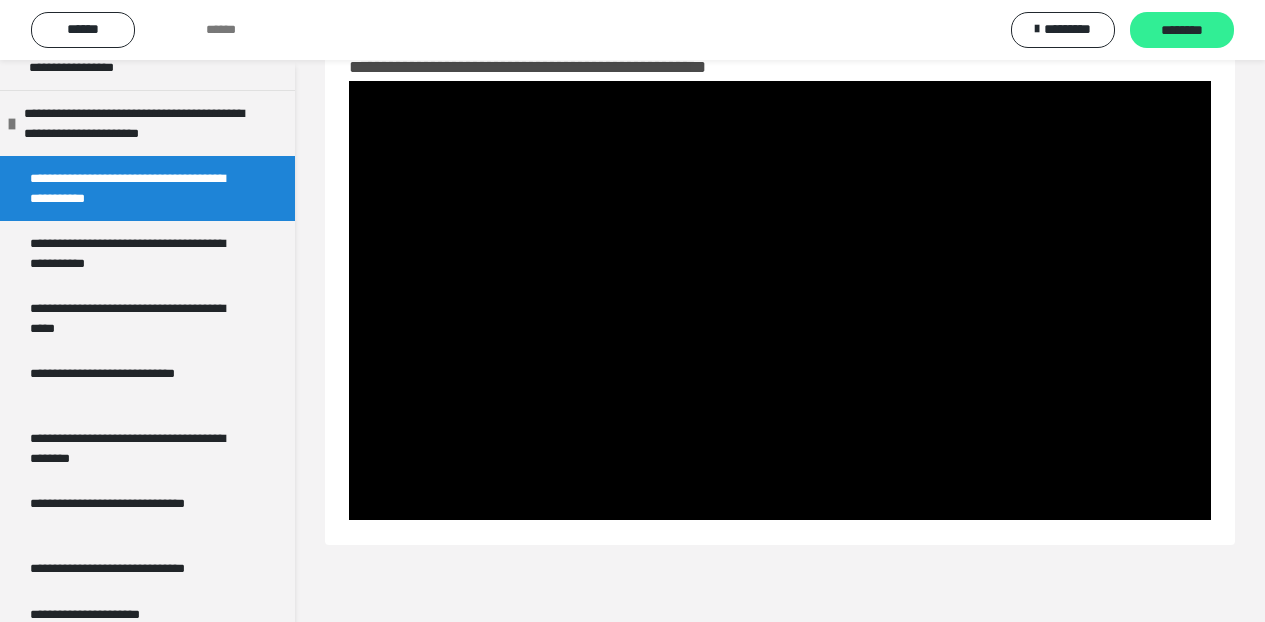 click on "********" at bounding box center (1182, 31) 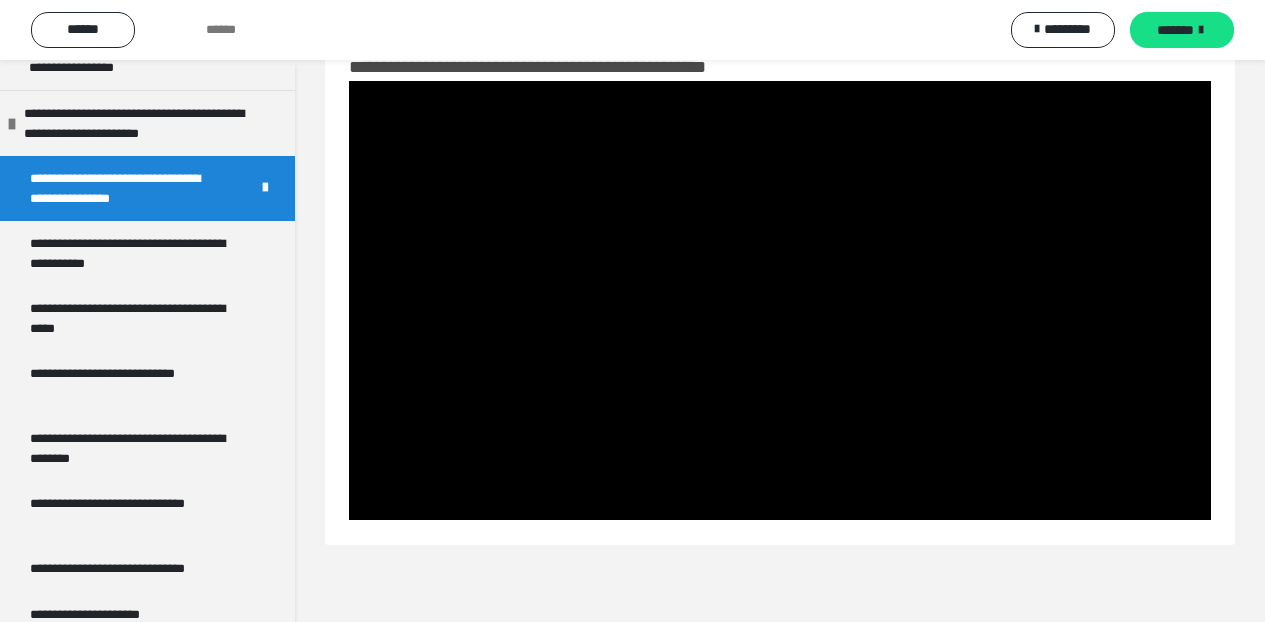 click on "*******" at bounding box center [1182, 30] 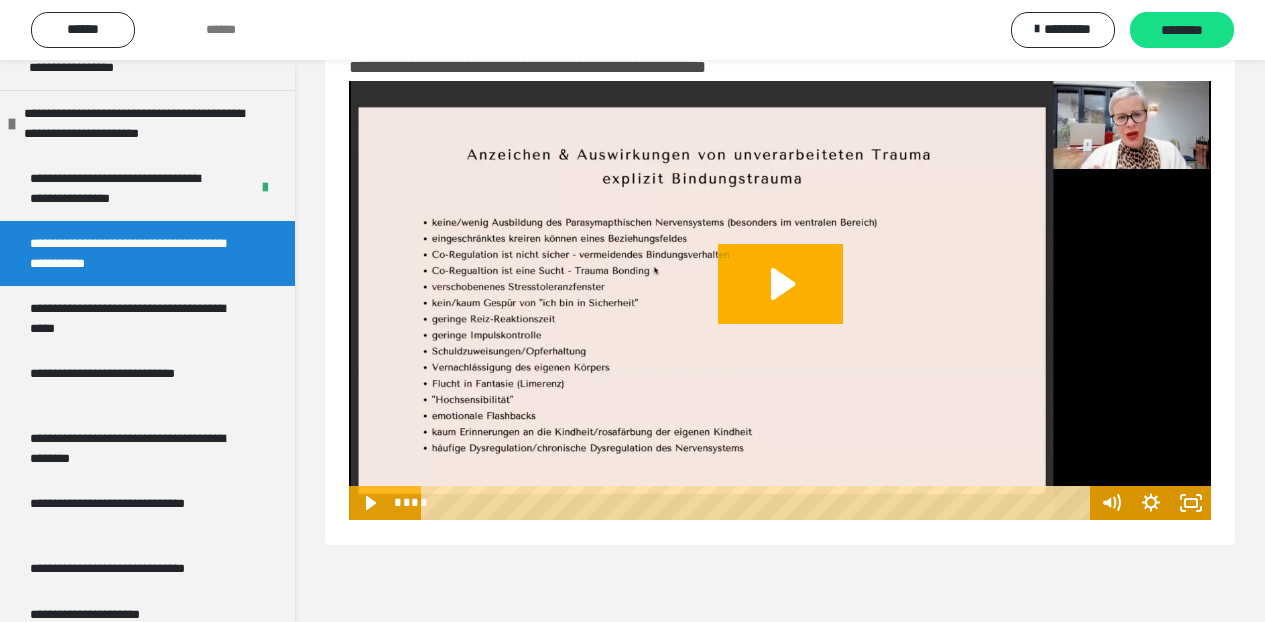 click at bounding box center [780, 300] 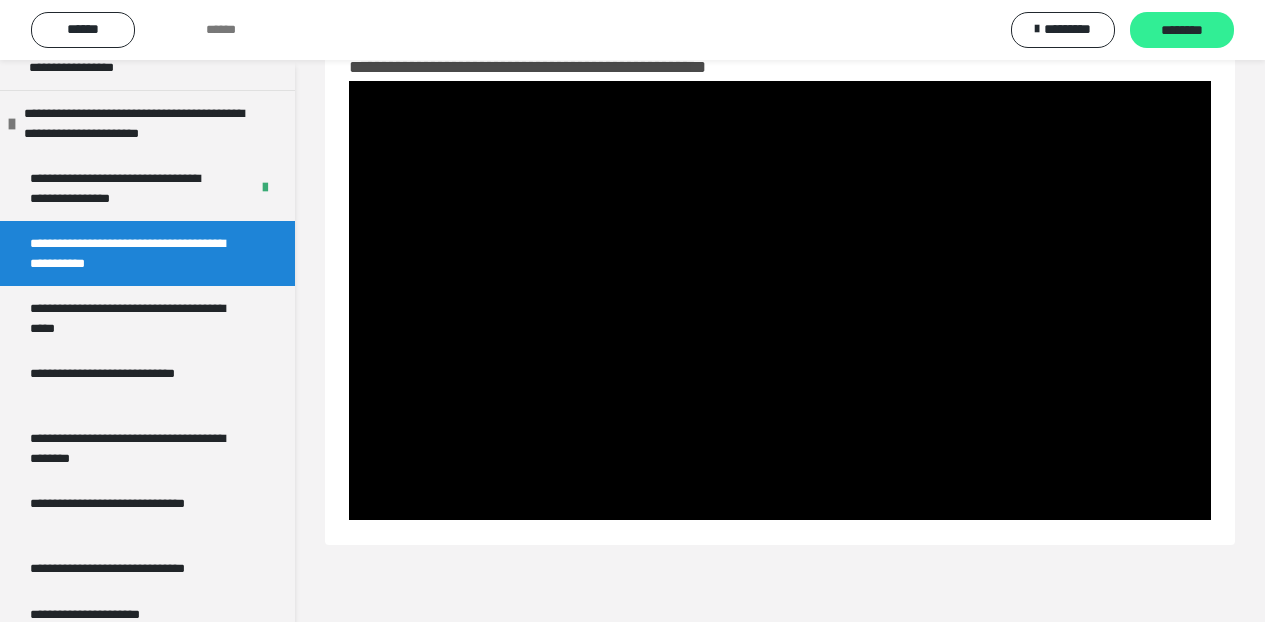 click on "********" at bounding box center [1182, 31] 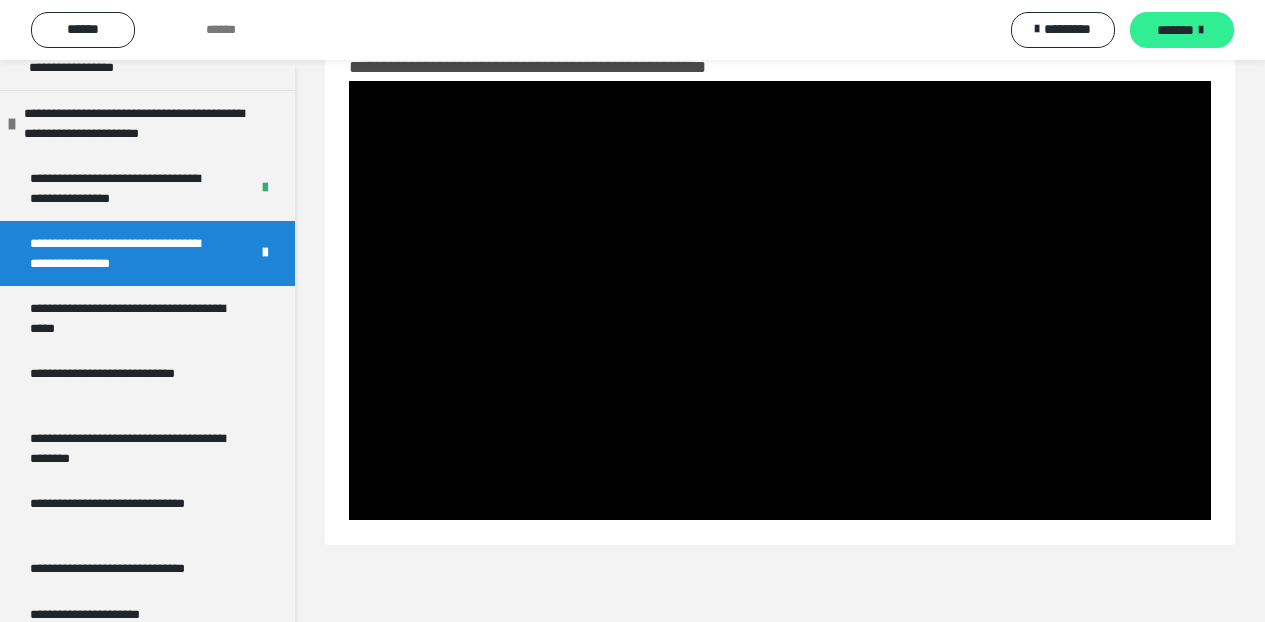 click on "*******" at bounding box center [1175, 30] 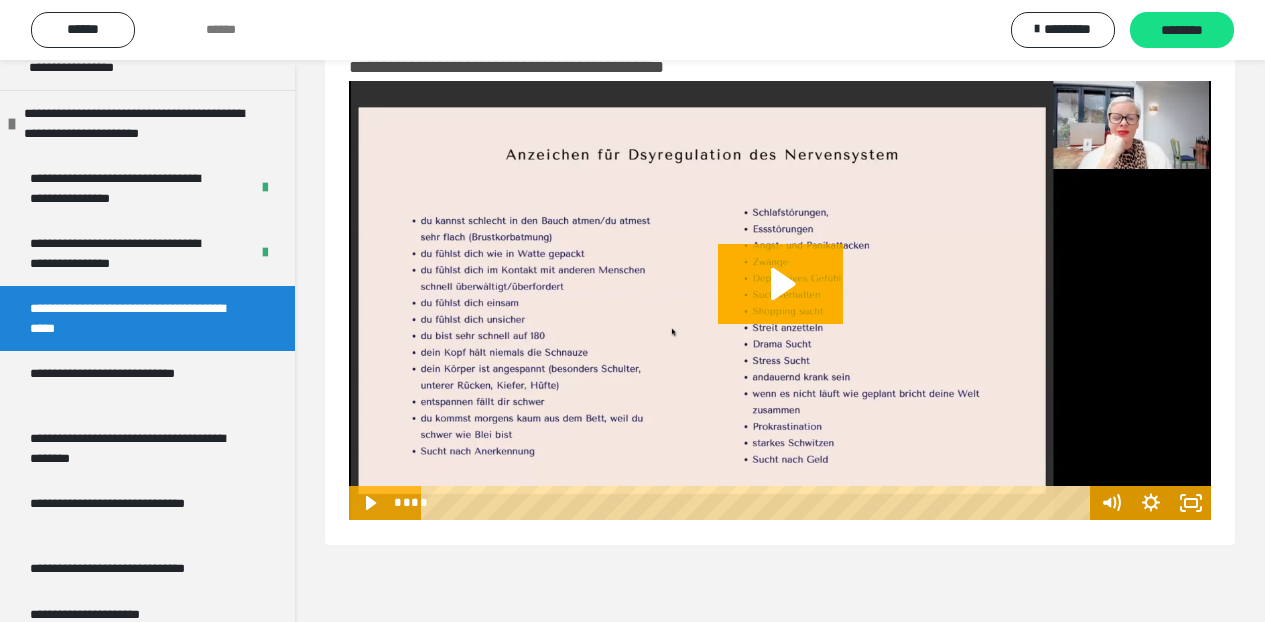 click at bounding box center (780, 300) 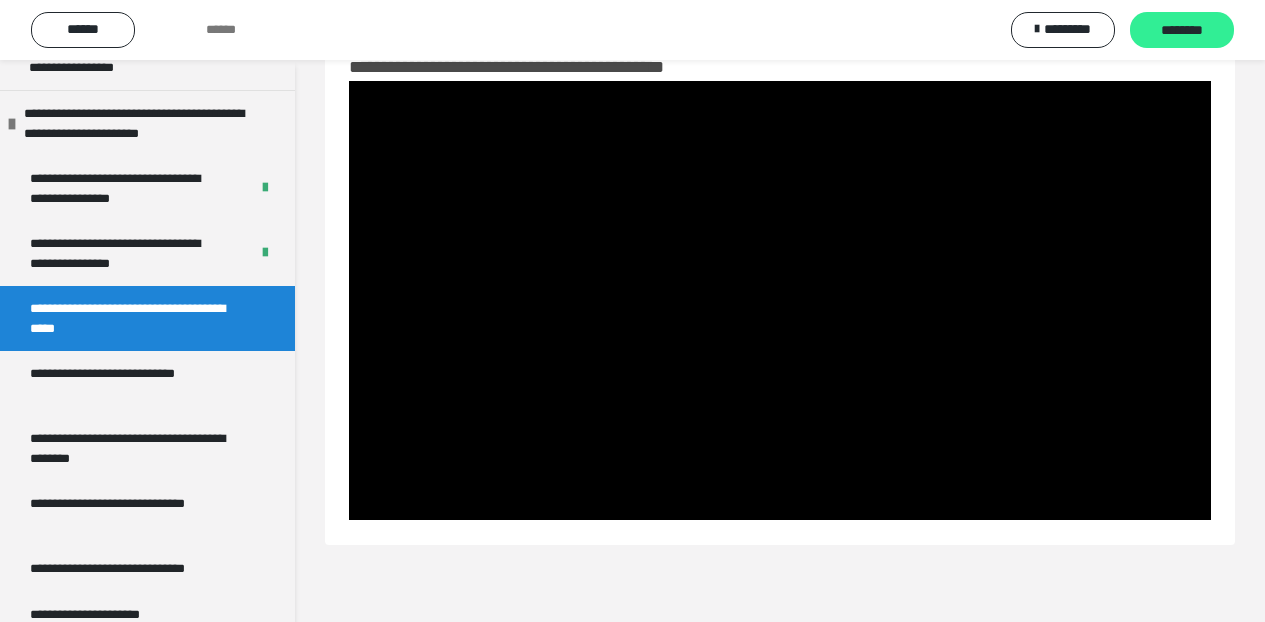 click on "********" at bounding box center (1182, 31) 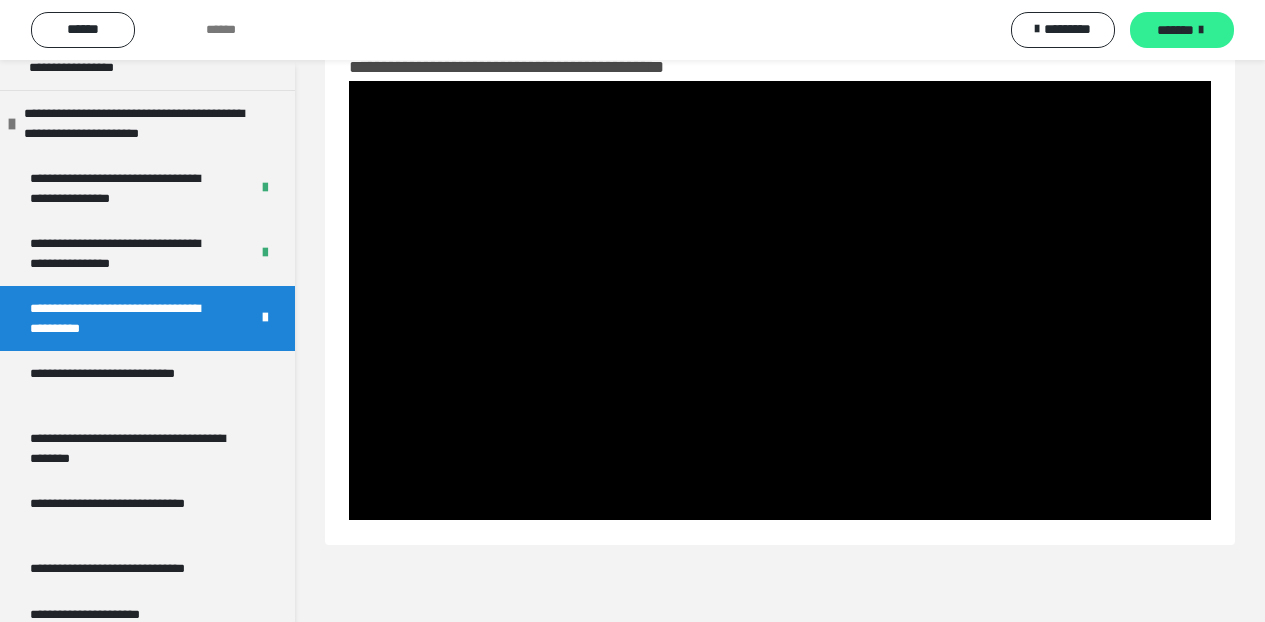 click on "*******" at bounding box center [1175, 30] 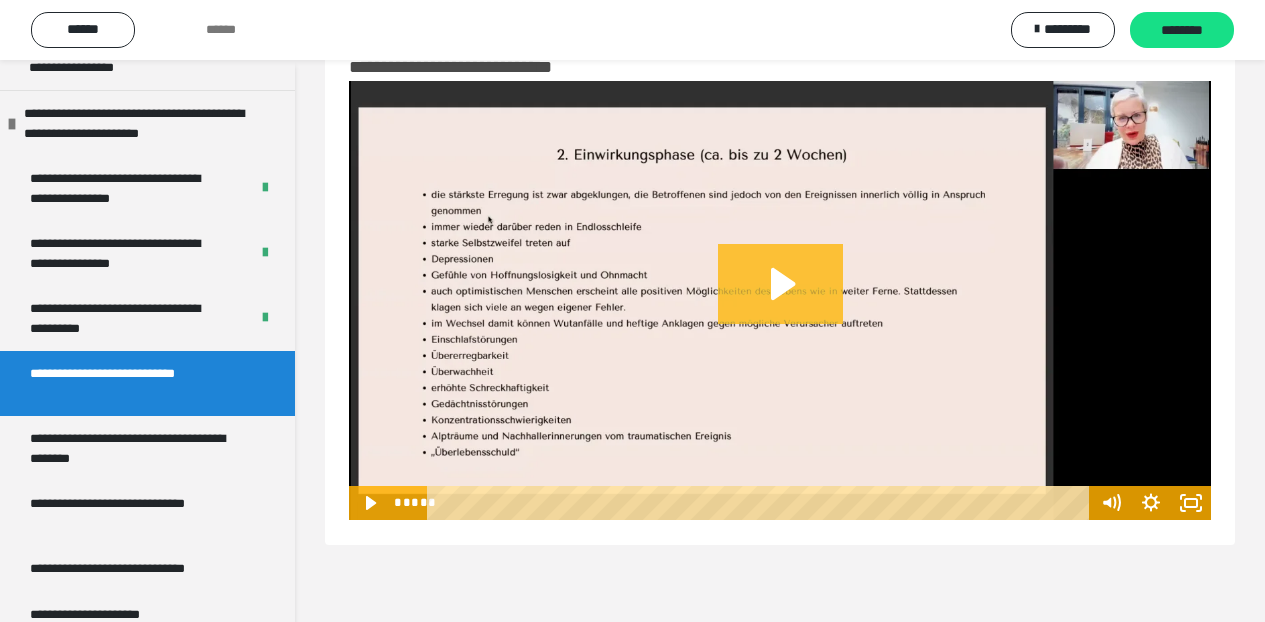 click 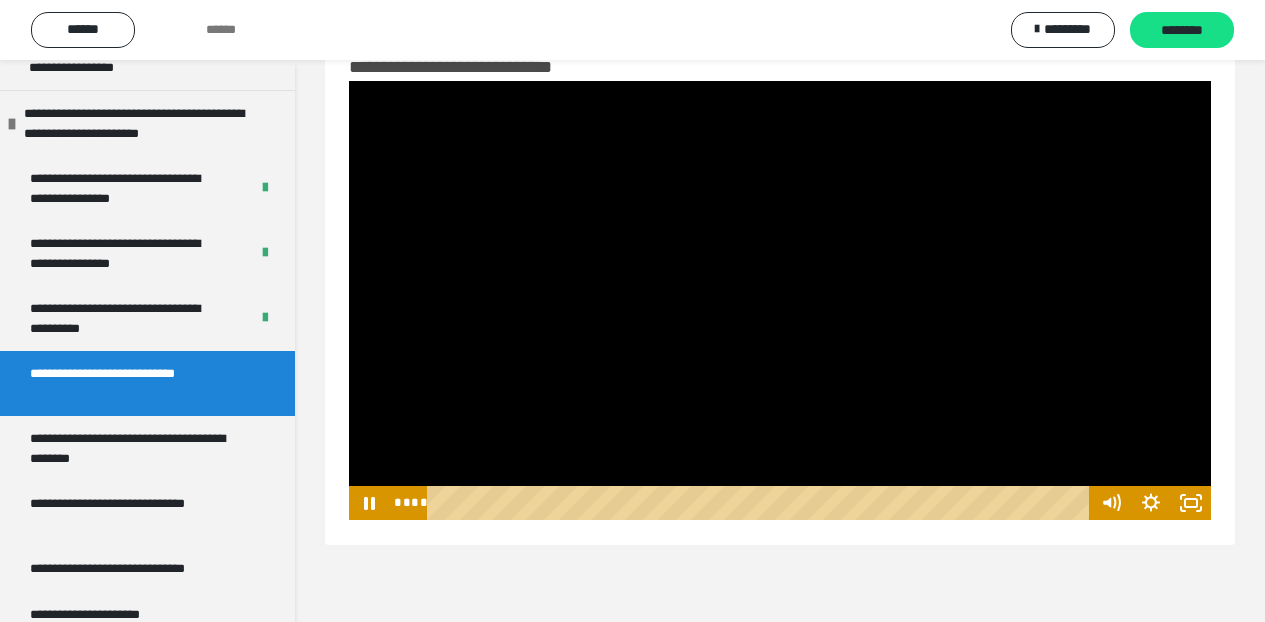 drag, startPoint x: 744, startPoint y: 292, endPoint x: 746, endPoint y: 282, distance: 10.198039 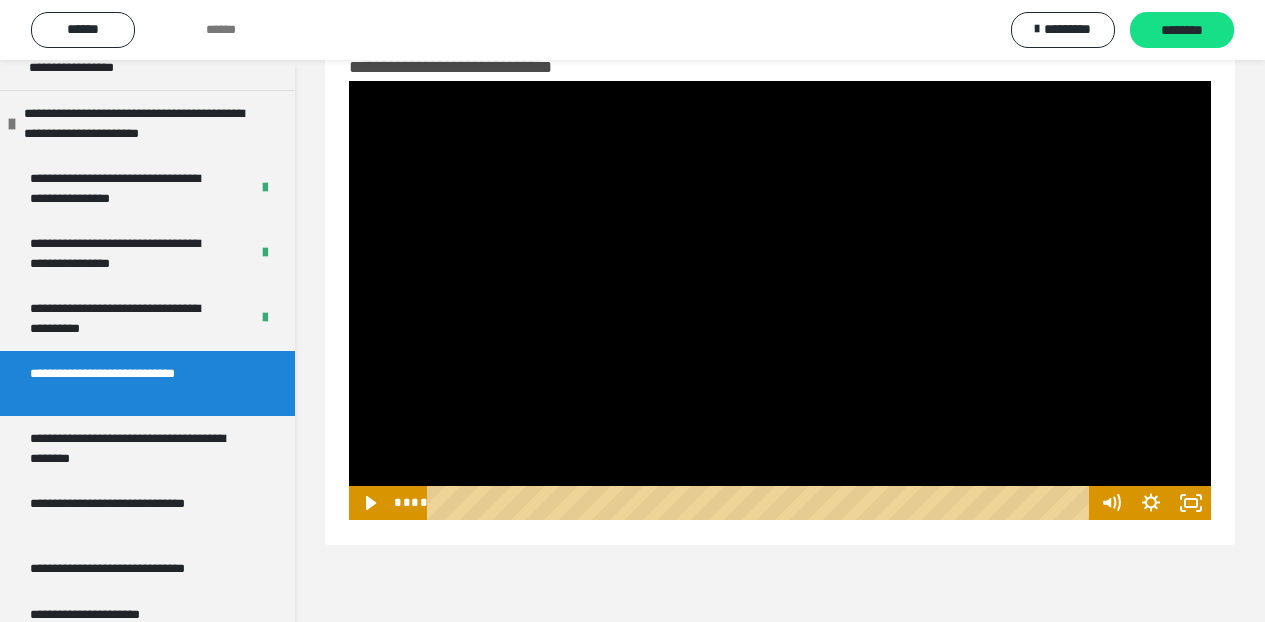 click at bounding box center (780, 300) 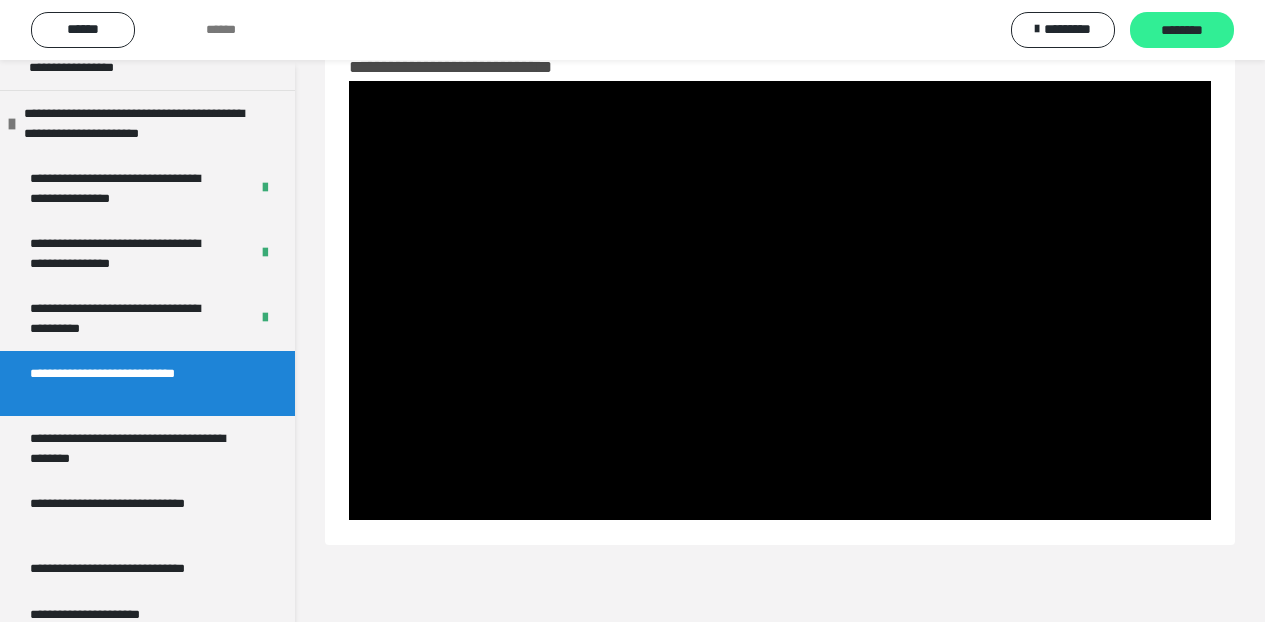 click on "********" at bounding box center (1182, 31) 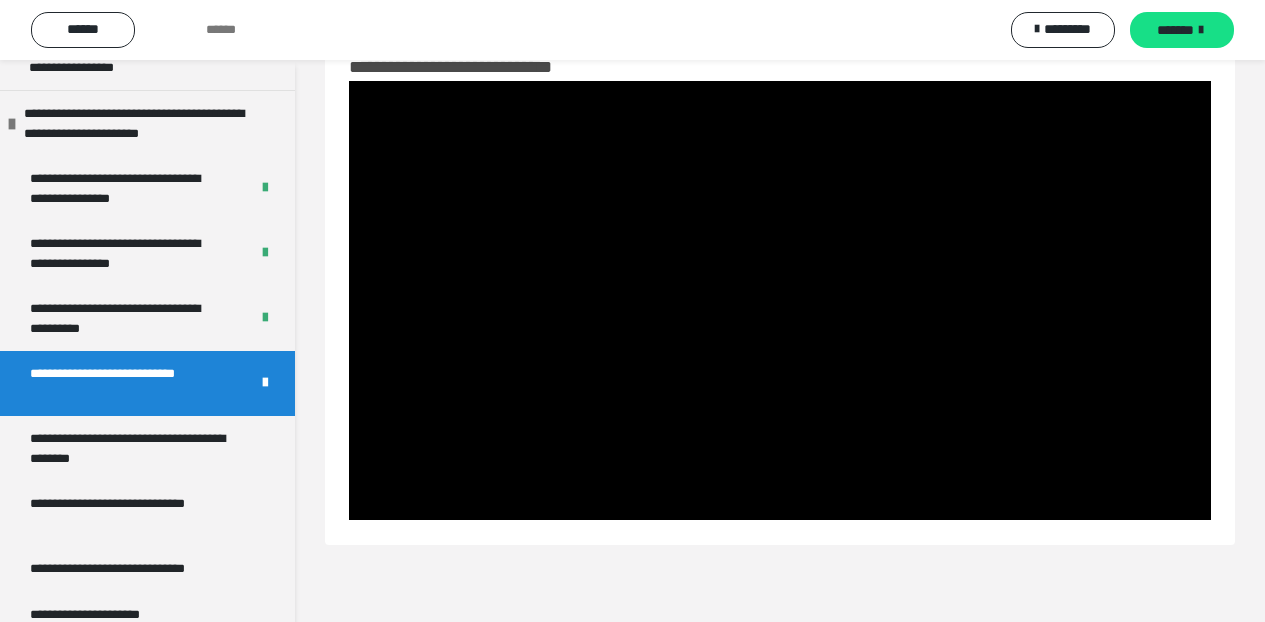 click on "*******" at bounding box center [1182, 30] 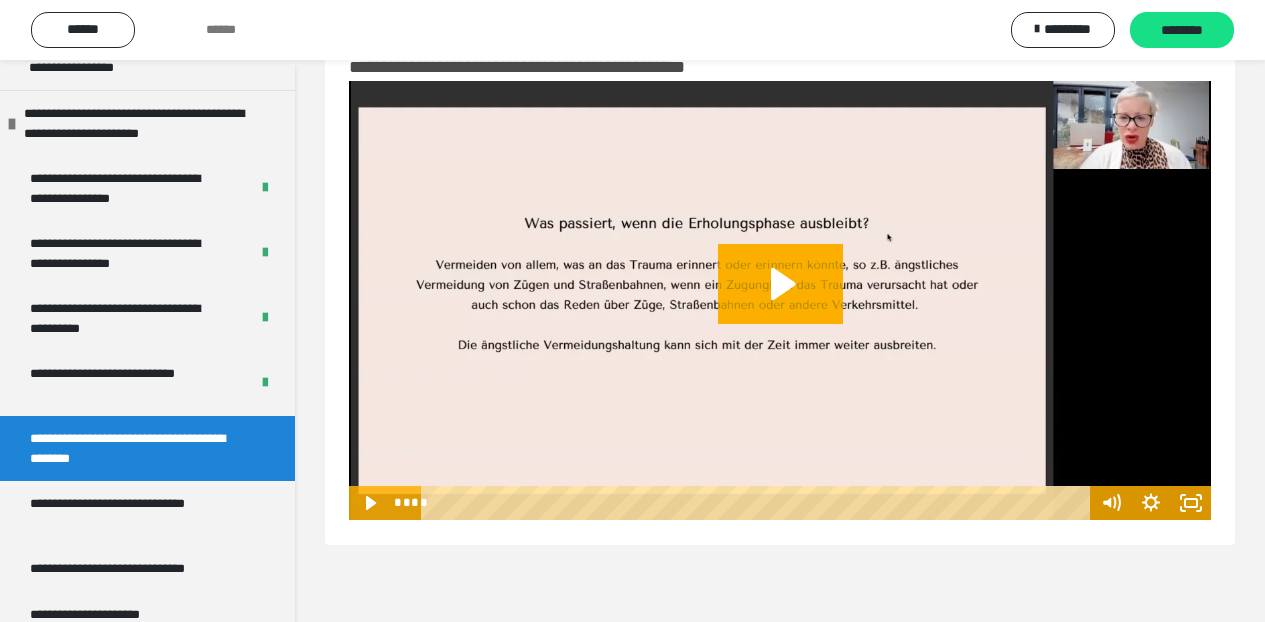 click at bounding box center (780, 300) 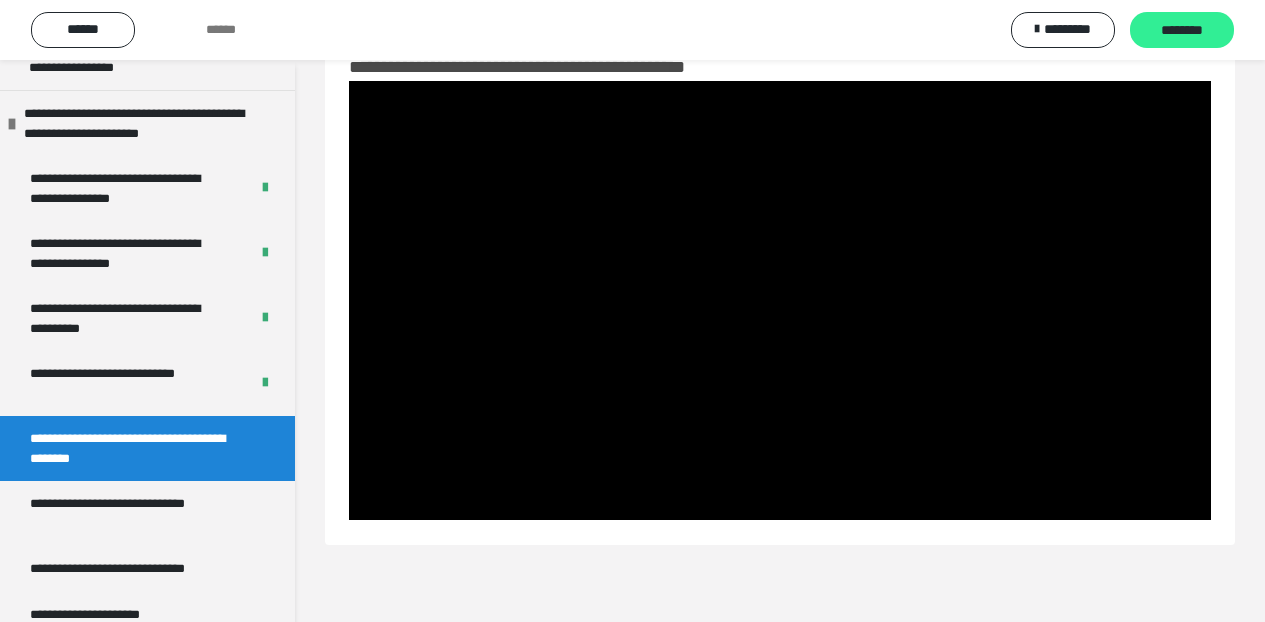 click on "********" at bounding box center [1182, 31] 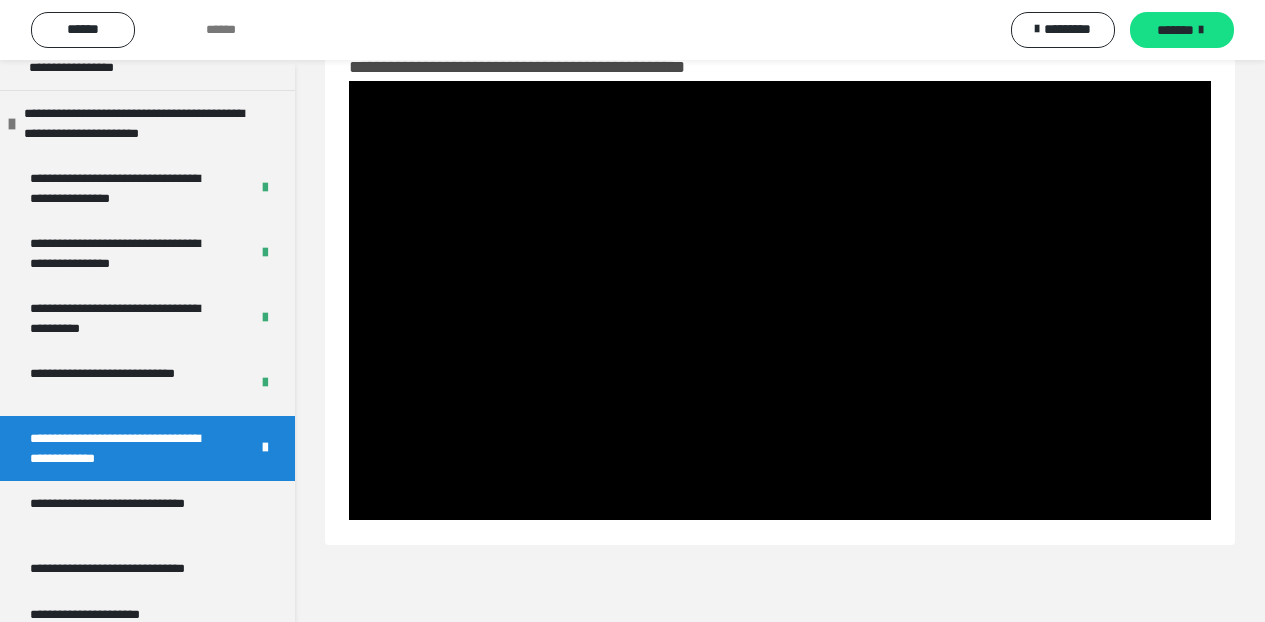 click on "*******" at bounding box center [1175, 30] 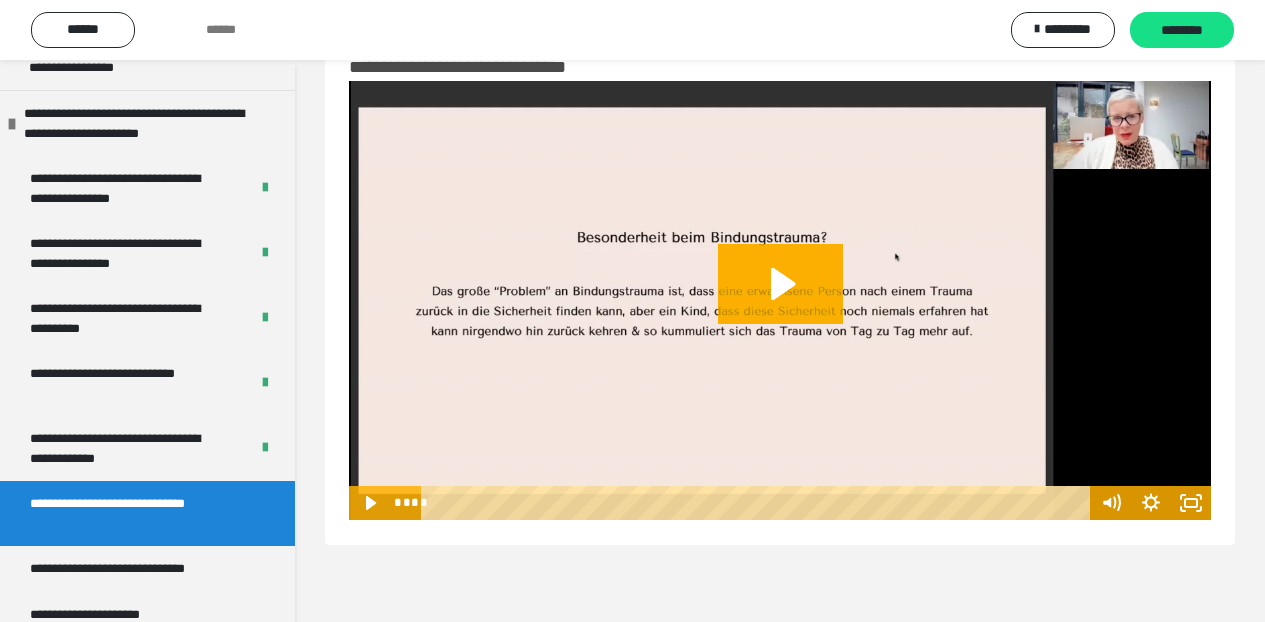 click at bounding box center [780, 300] 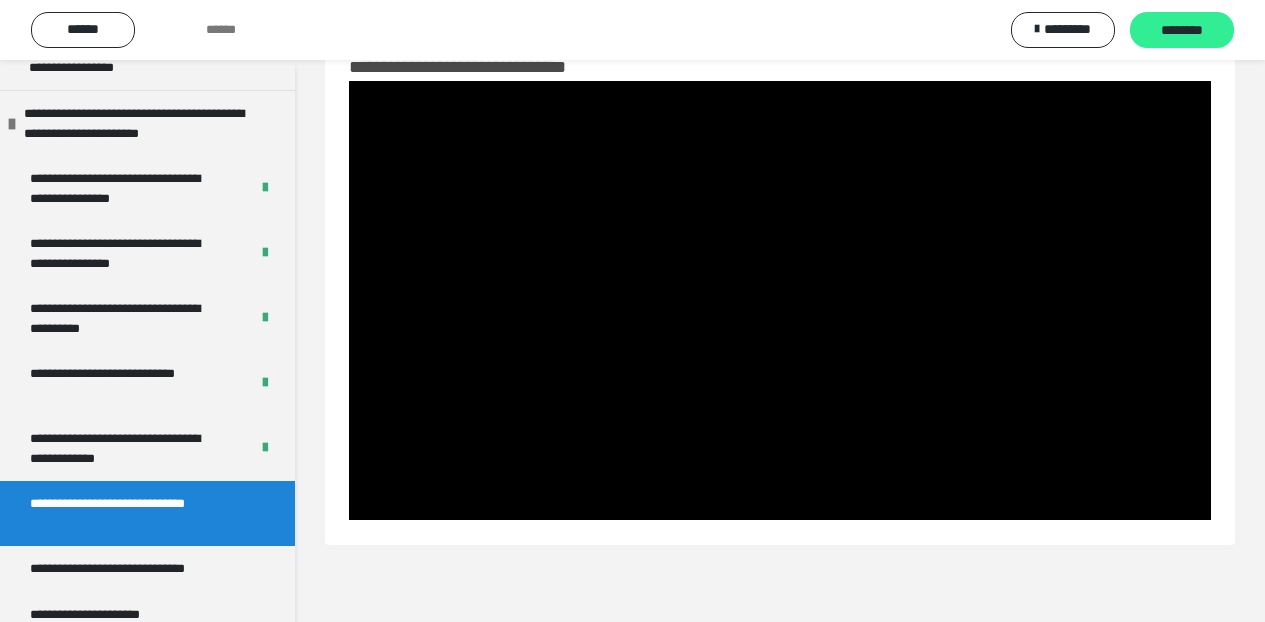 click on "********" at bounding box center [1182, 30] 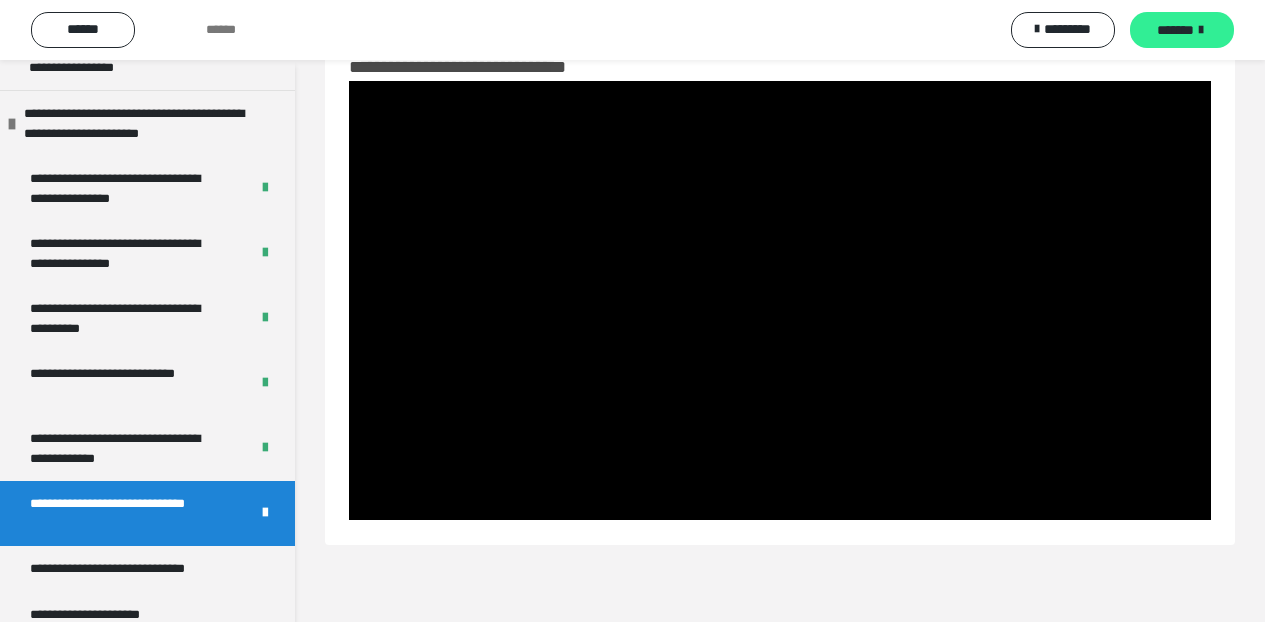 click on "*******" at bounding box center (1175, 30) 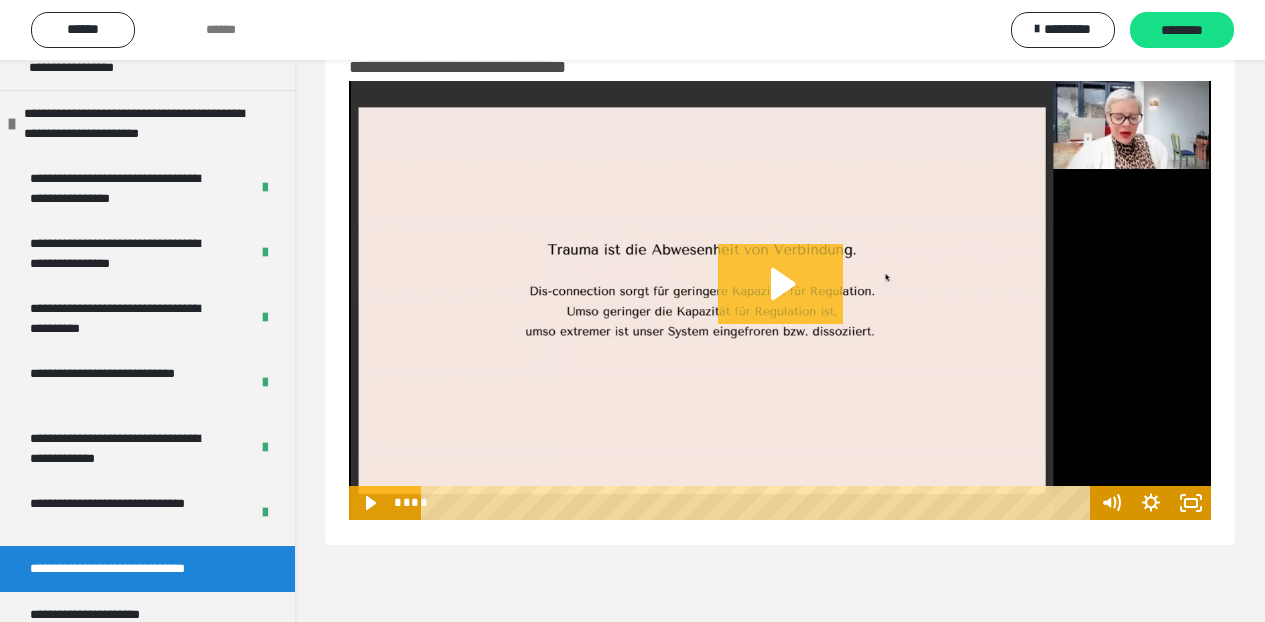 click 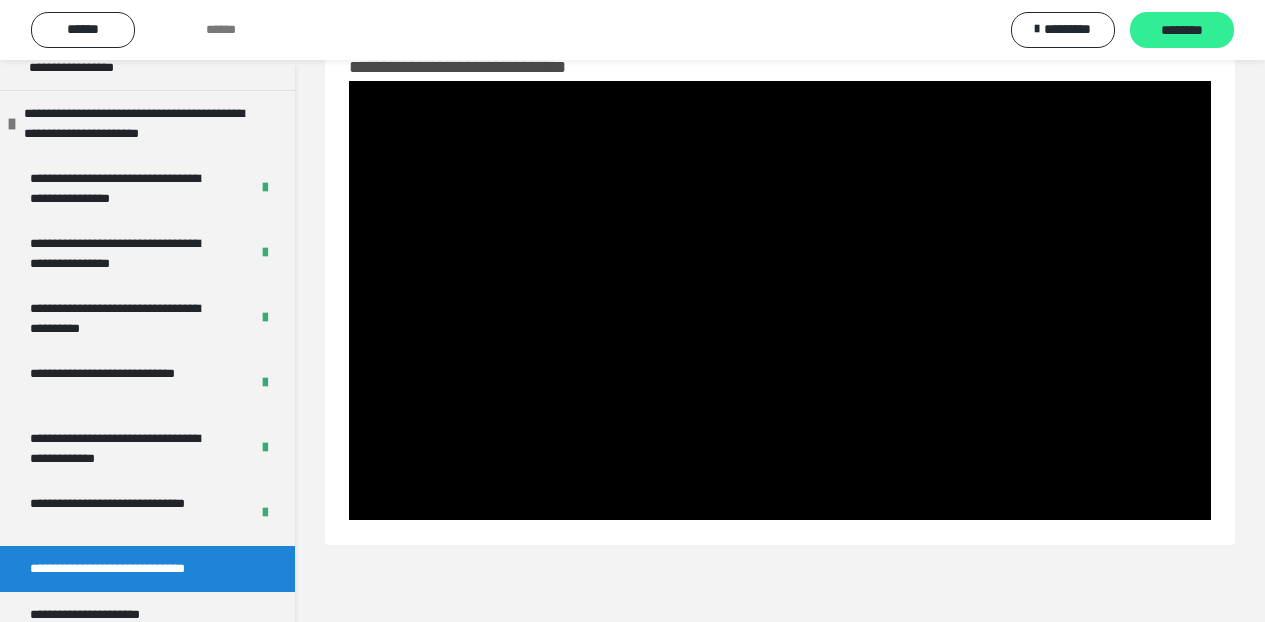click on "********" at bounding box center [1182, 30] 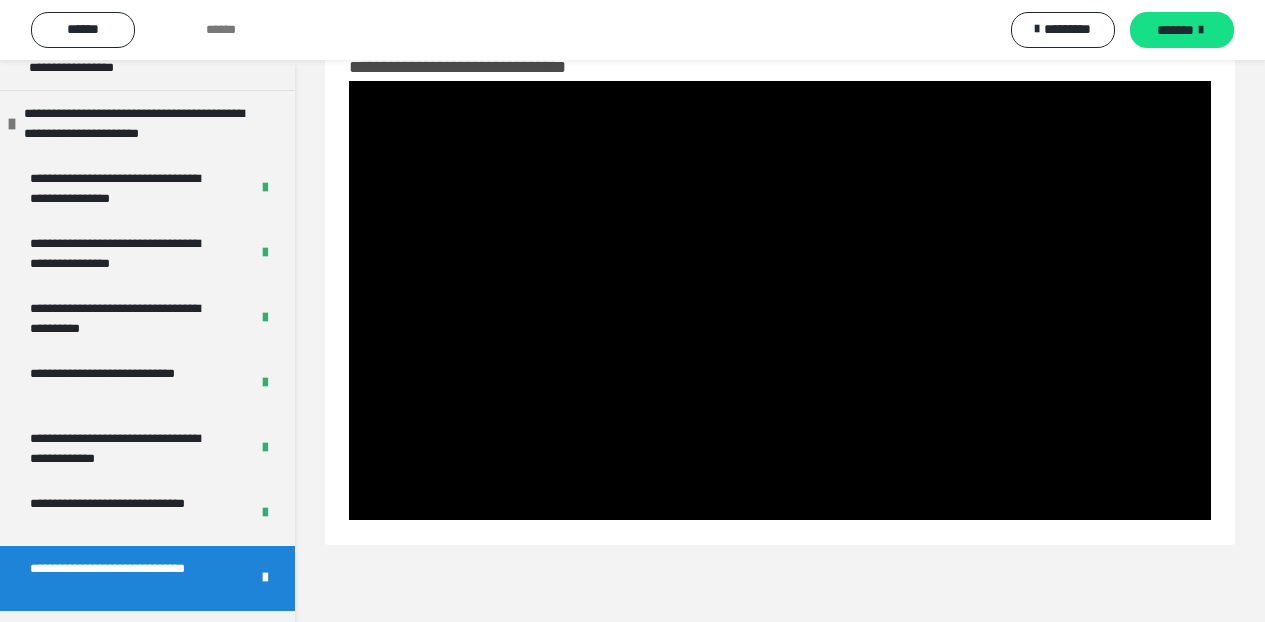 click on "*******" at bounding box center (1182, 30) 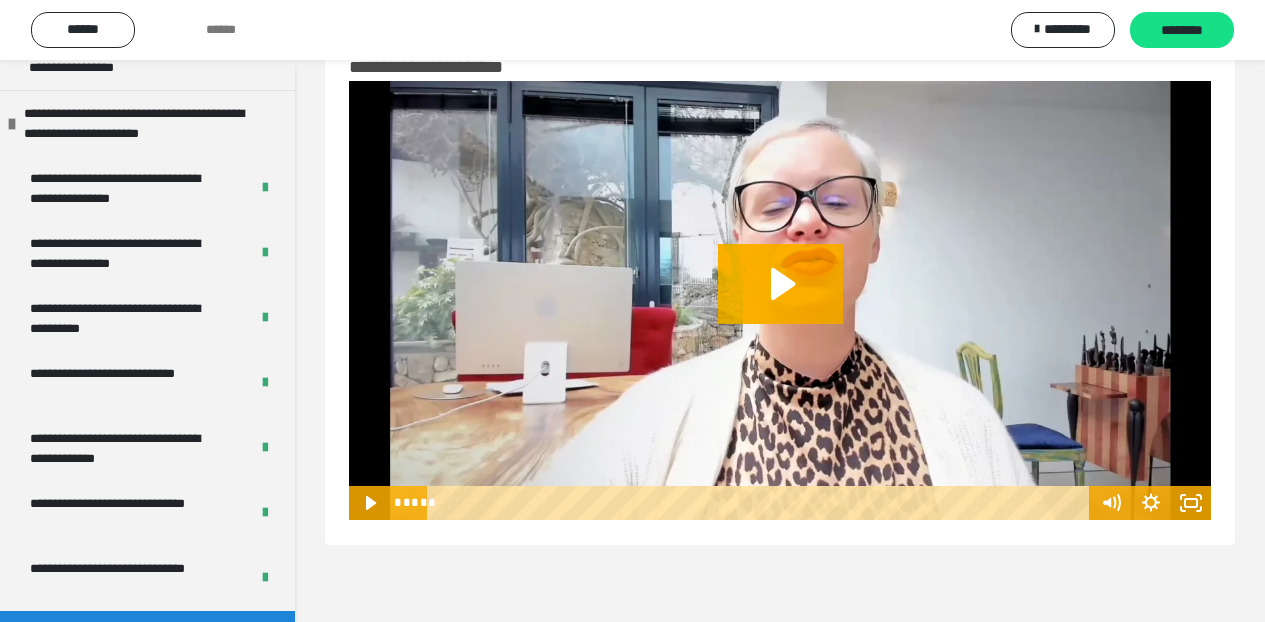 click at bounding box center (780, 300) 